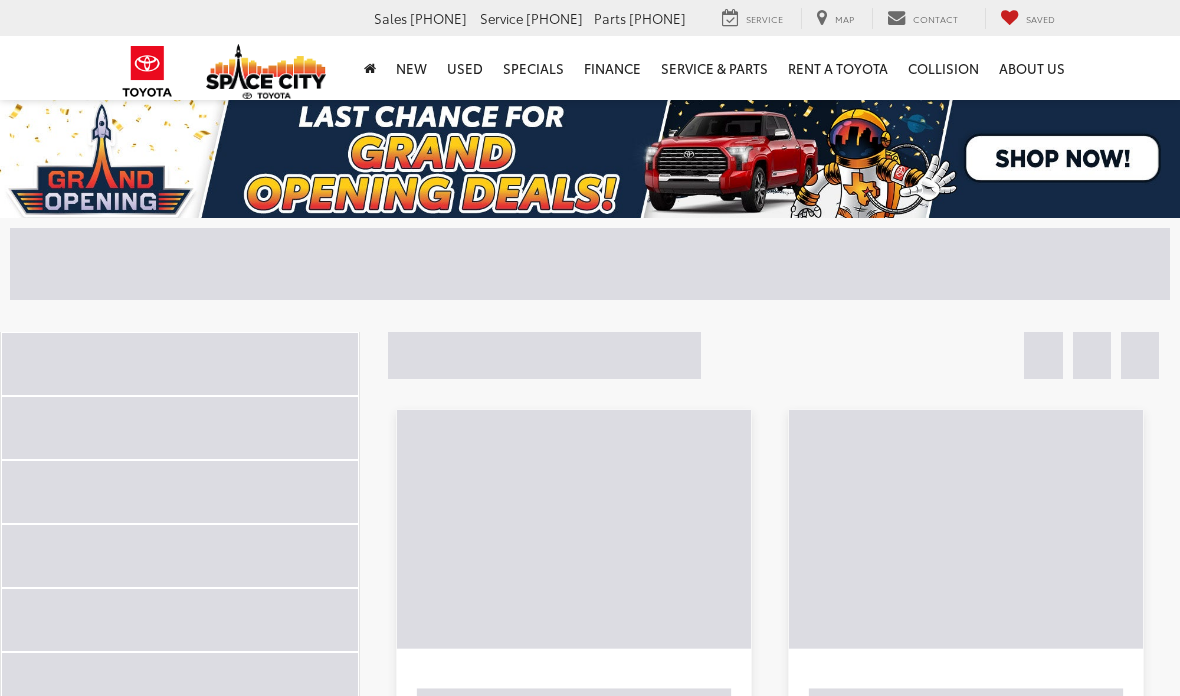 scroll, scrollTop: 0, scrollLeft: 0, axis: both 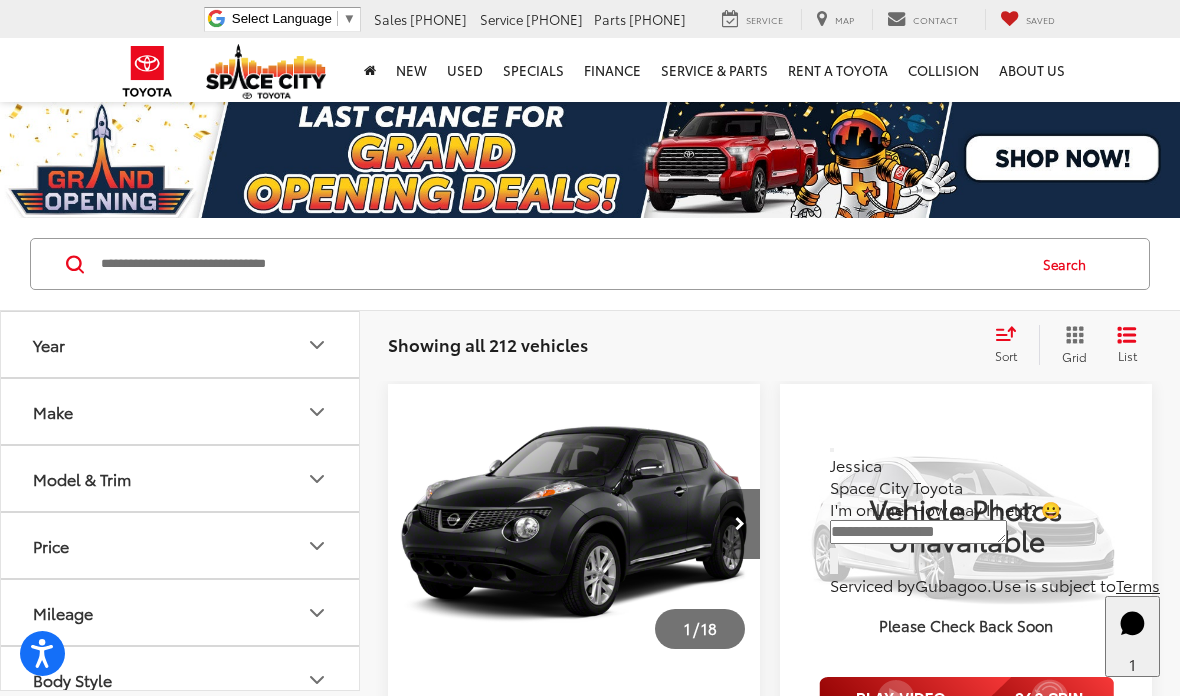 click 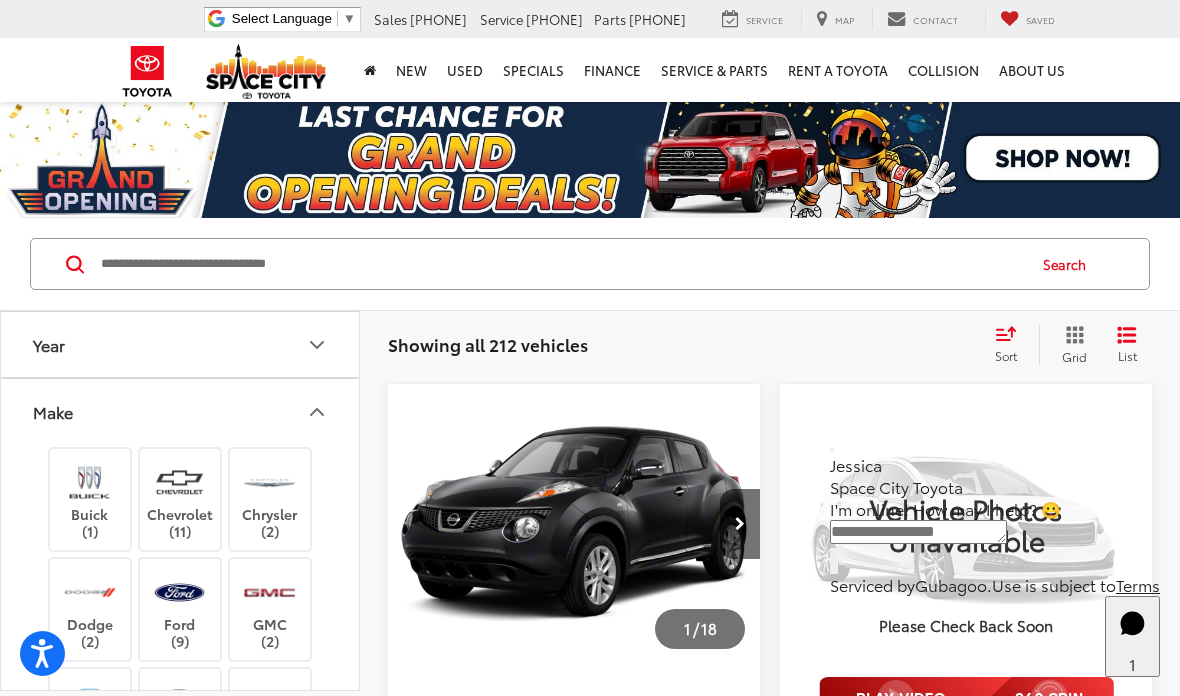click 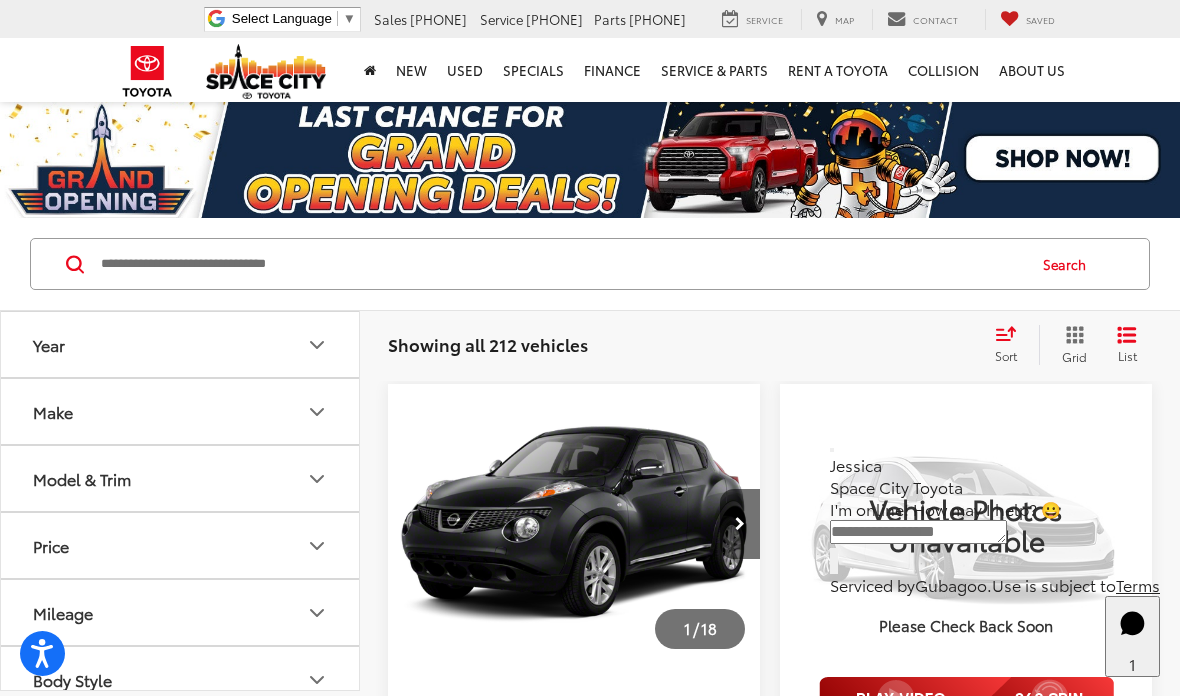click at bounding box center [561, 264] 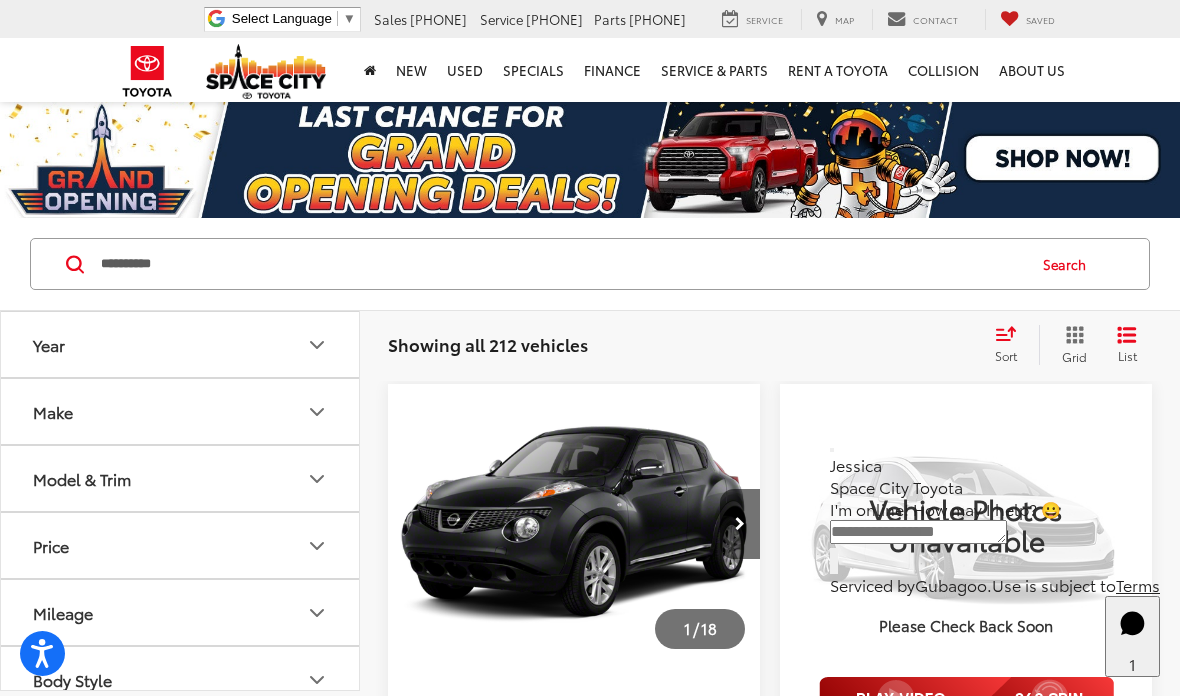 click on "Search" at bounding box center (1069, 264) 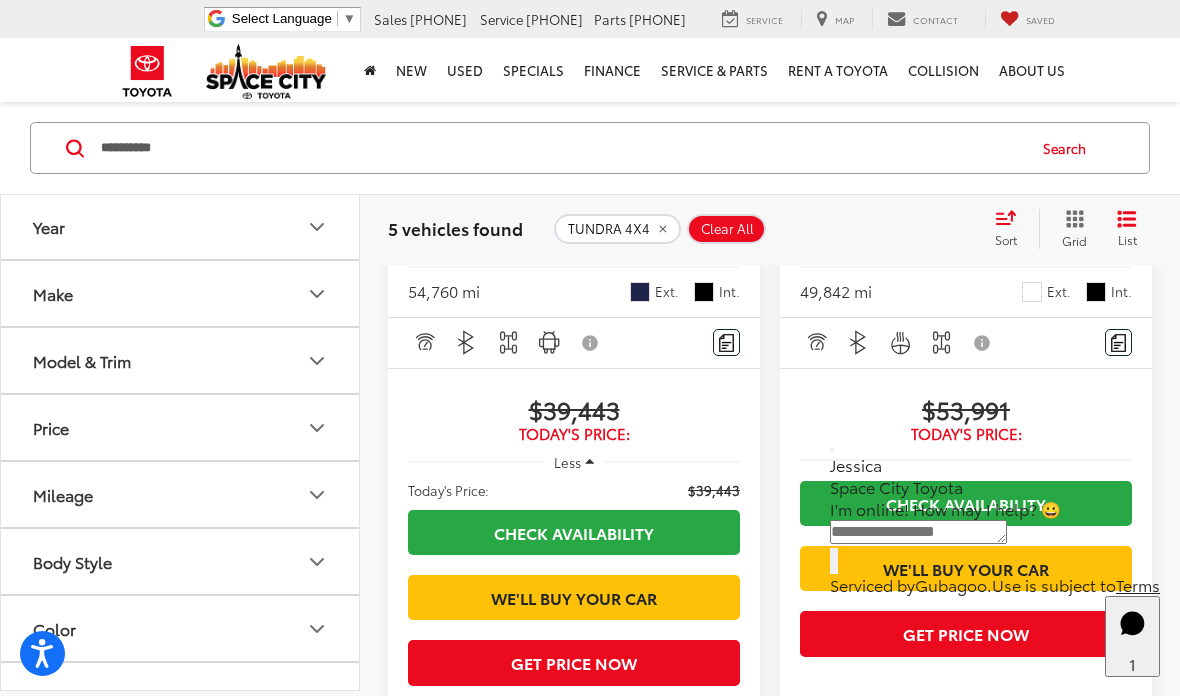 scroll, scrollTop: 1663, scrollLeft: 0, axis: vertical 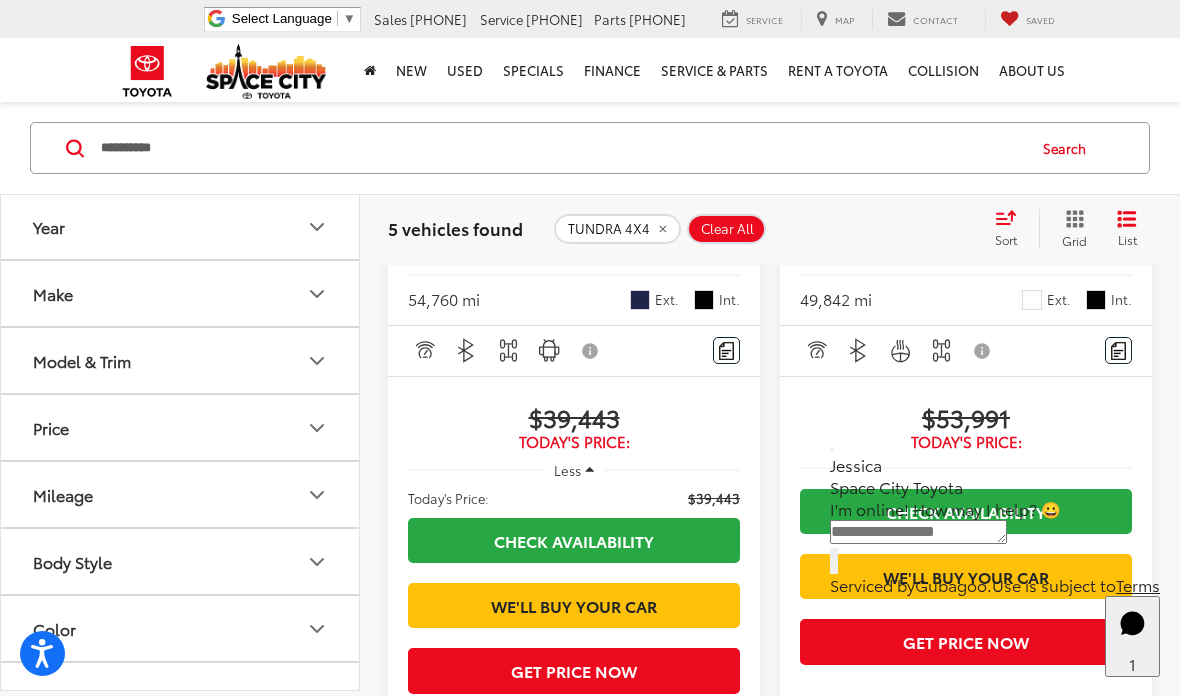 click on "2022 Toyota TUNDRA HV 4X4 TRD Pro
Copy Link Share Print View Details VIN: [VIN] Stock: S0945 Model: 8424 49,842 mi Ext. Int." at bounding box center (966, 237) 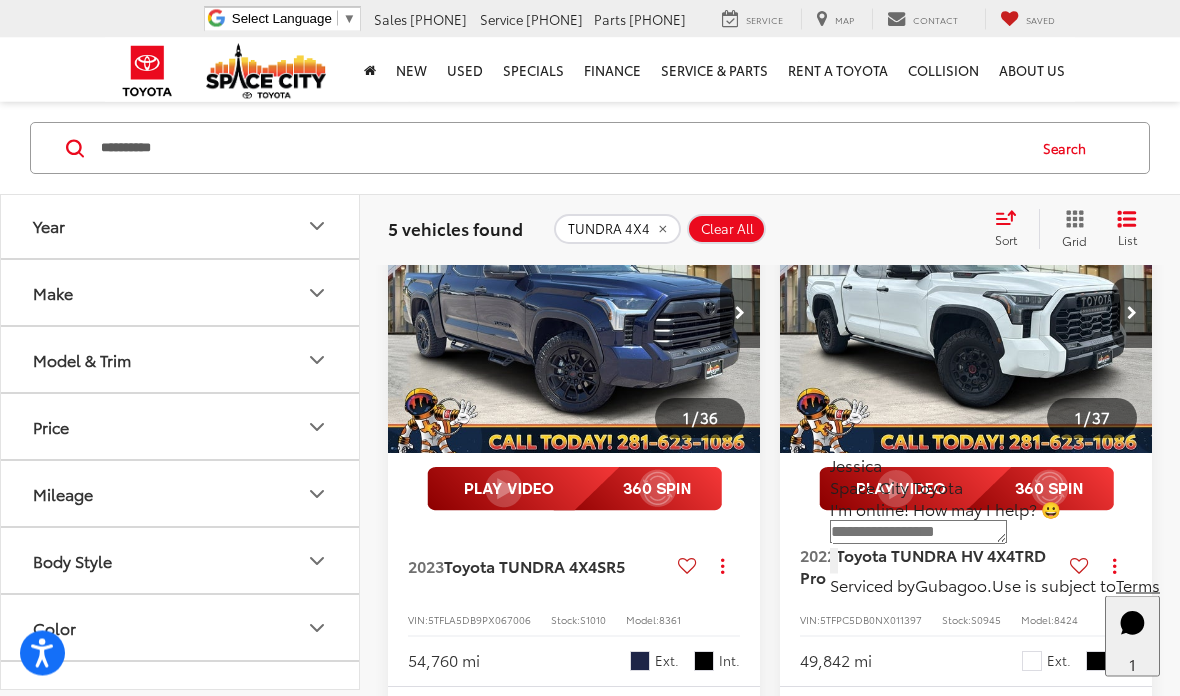 scroll, scrollTop: 1298, scrollLeft: 0, axis: vertical 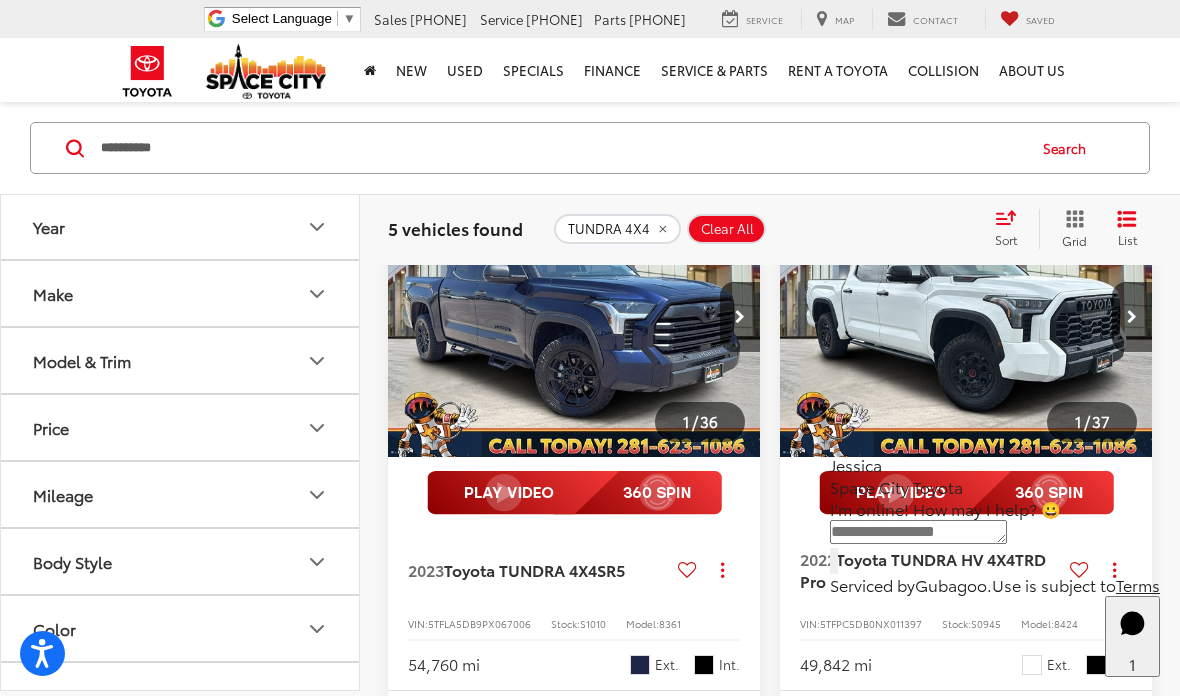 click at bounding box center [966, 317] 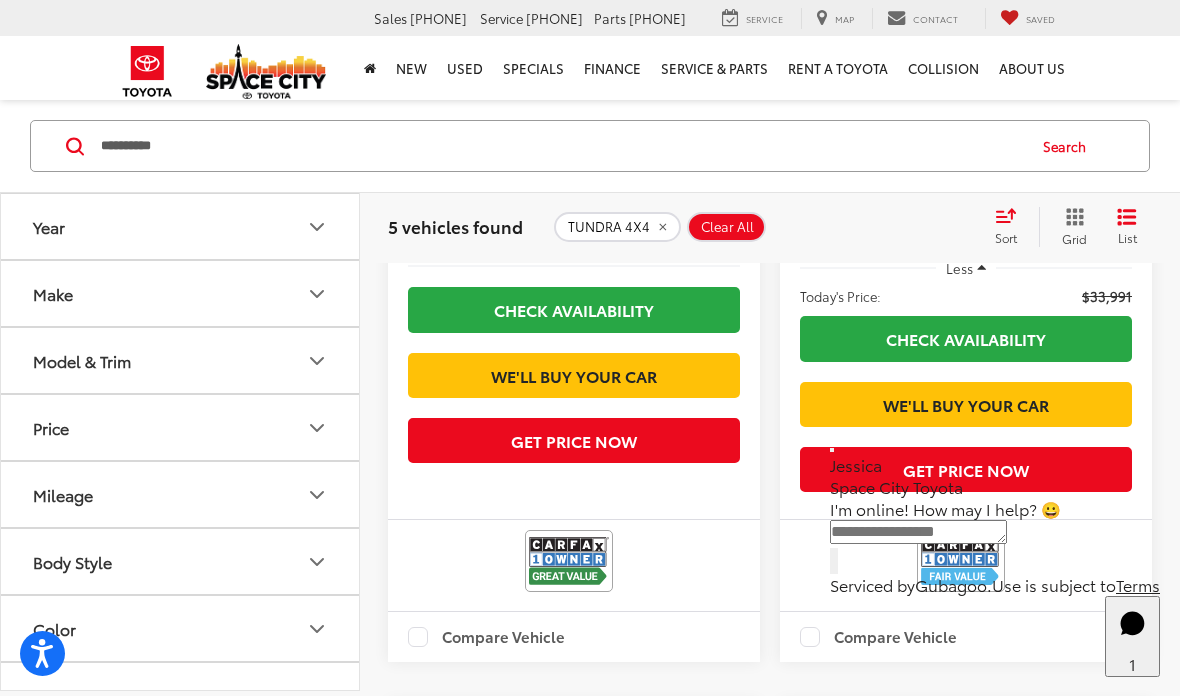 scroll, scrollTop: 771, scrollLeft: 0, axis: vertical 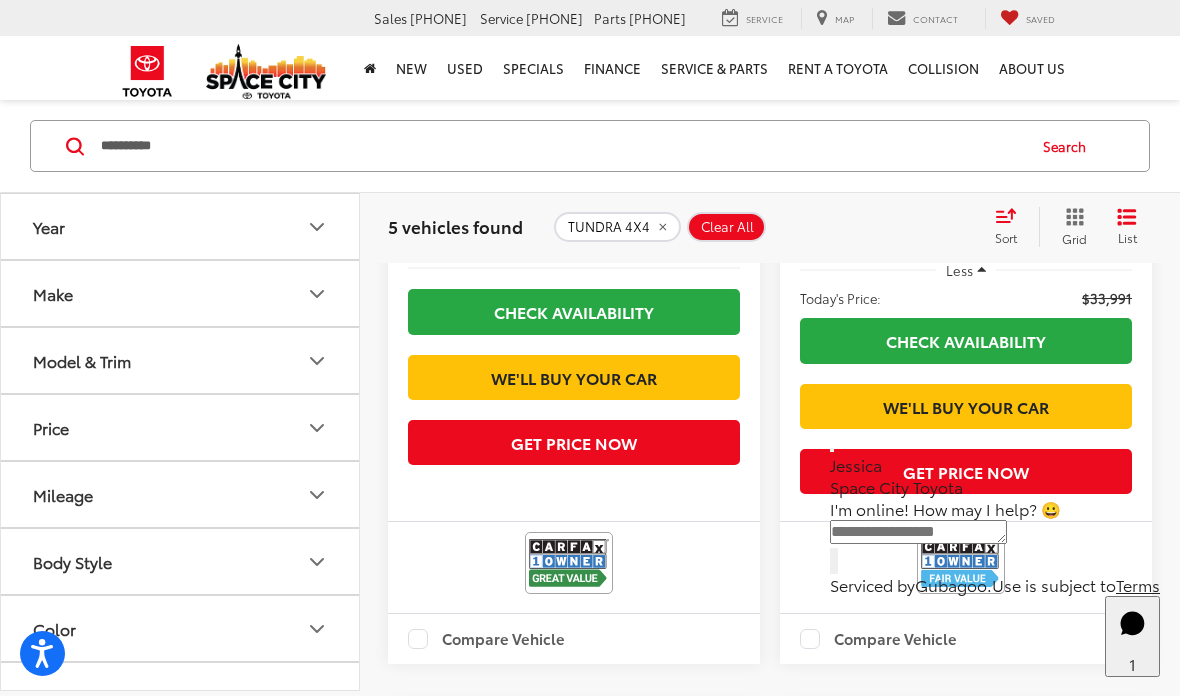 click 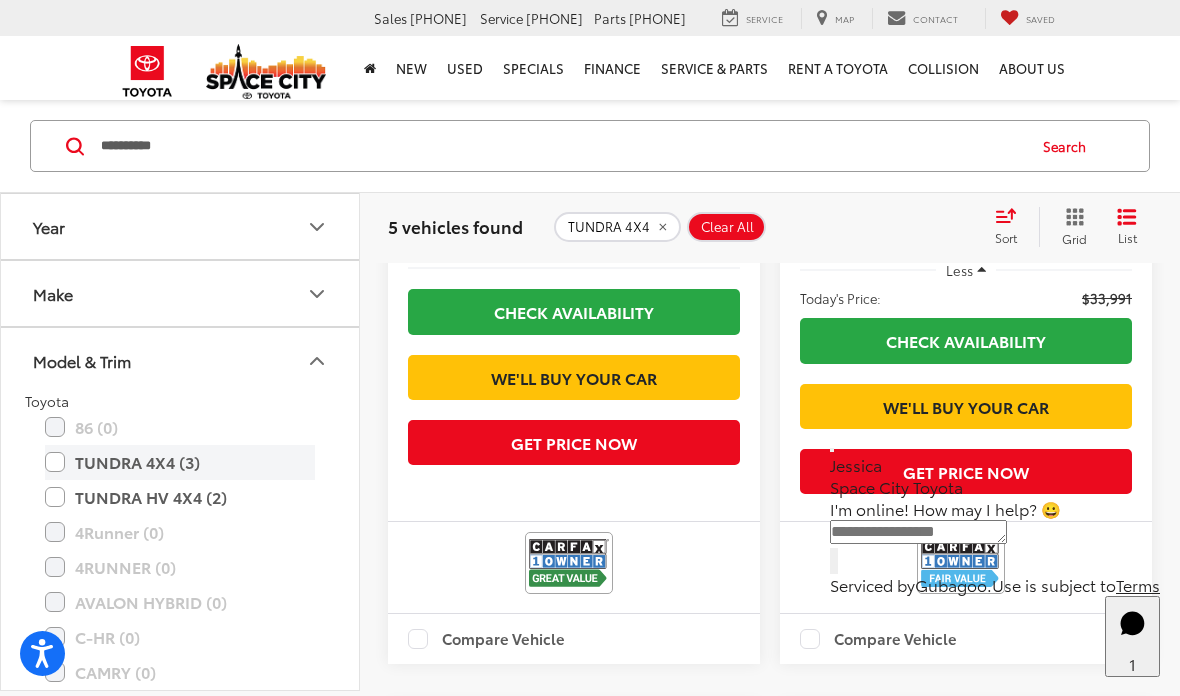 click on "TUNDRA 4X4 (3)" at bounding box center [180, 462] 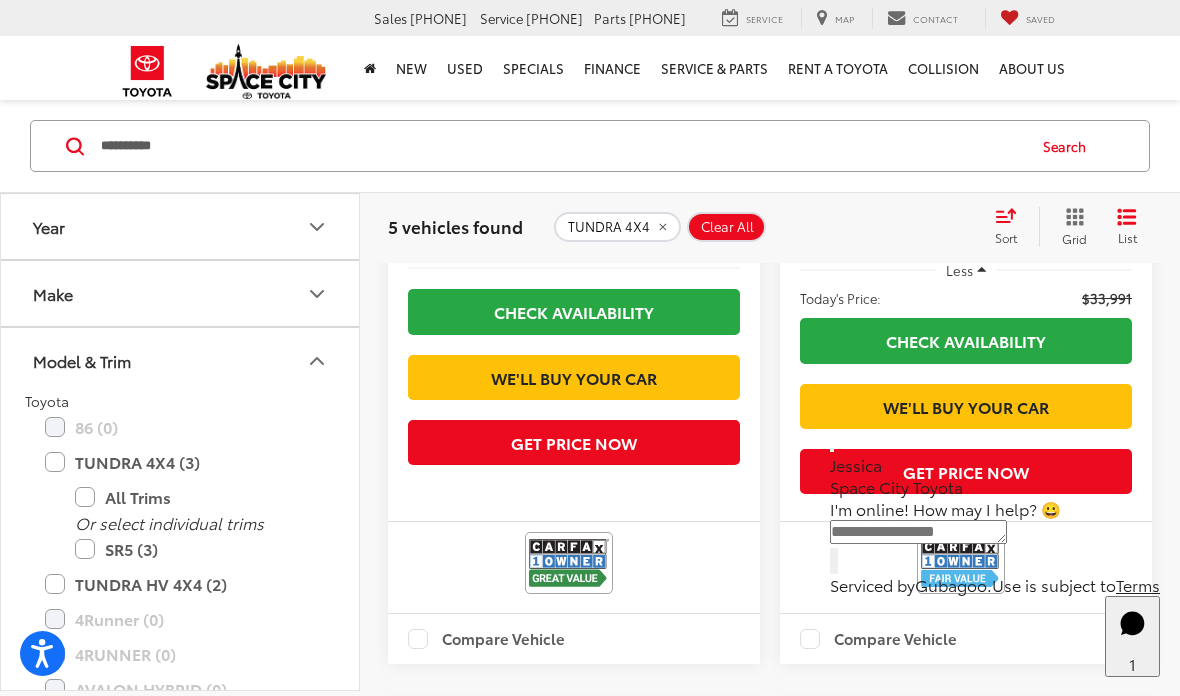 click on "Search" at bounding box center [1069, 146] 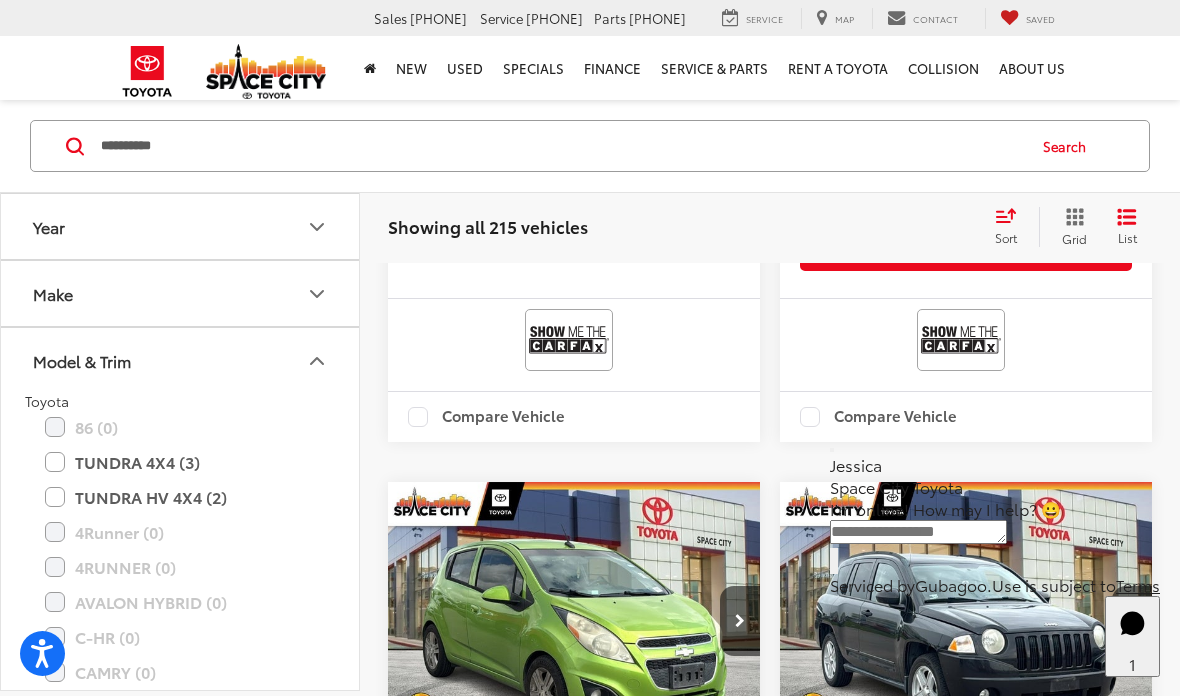 scroll, scrollTop: 954, scrollLeft: 0, axis: vertical 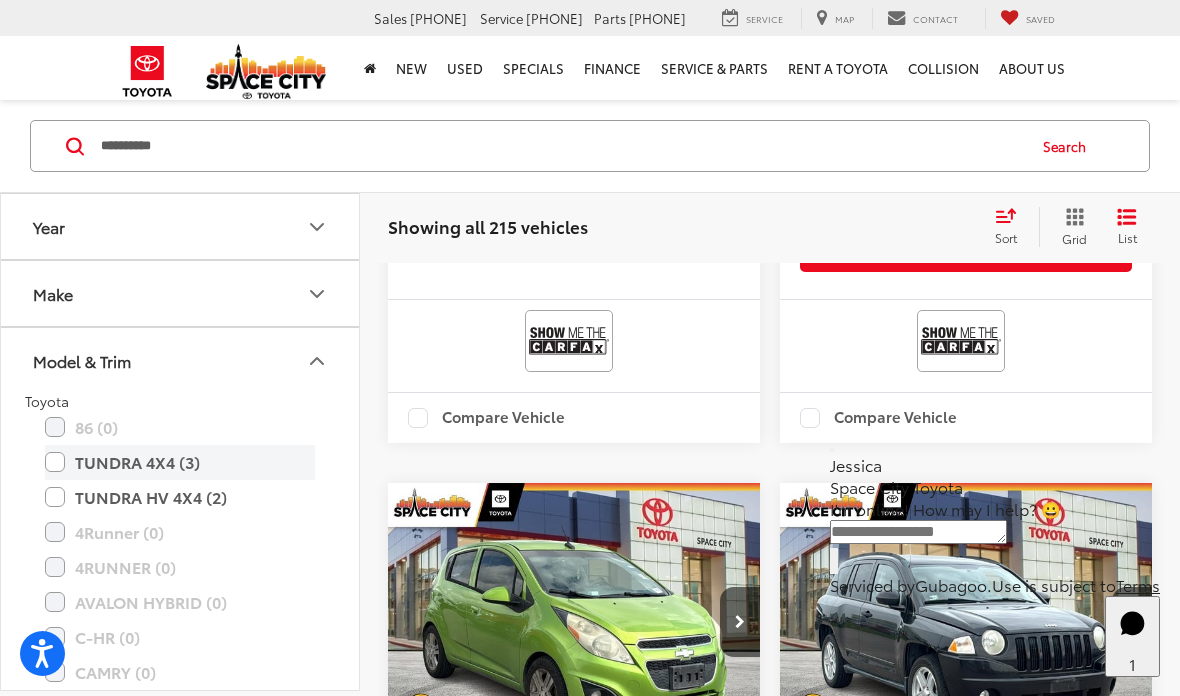 click on "TUNDRA 4X4 (3)" at bounding box center (180, 462) 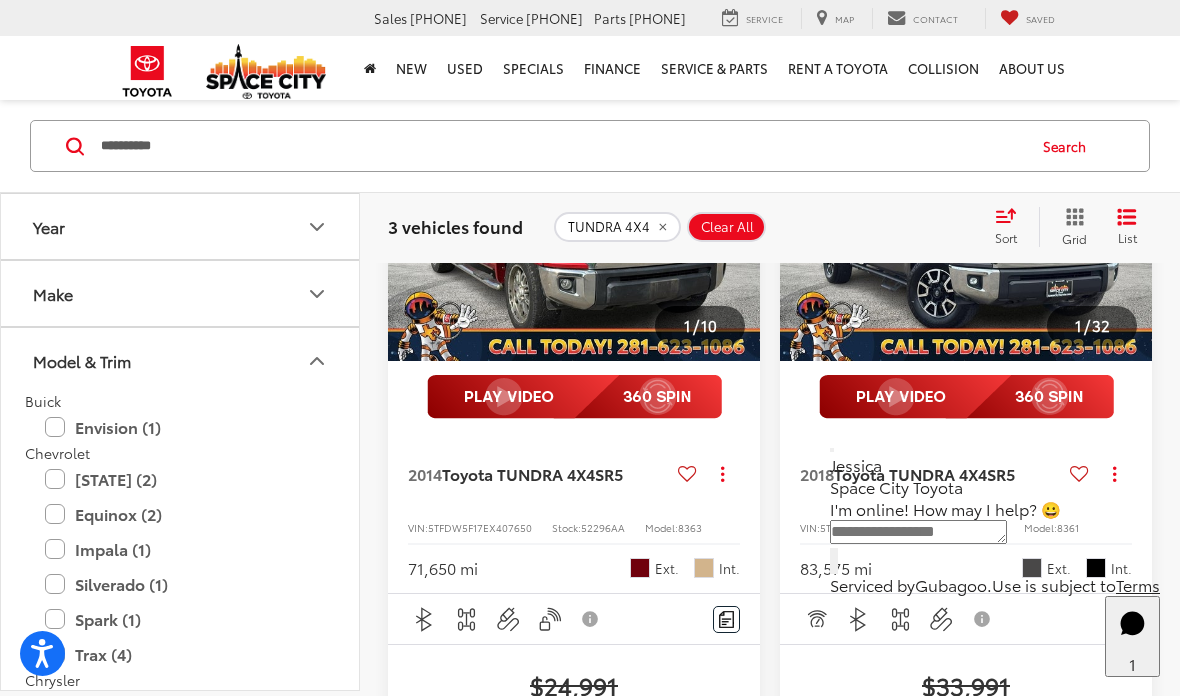 scroll, scrollTop: 276, scrollLeft: 0, axis: vertical 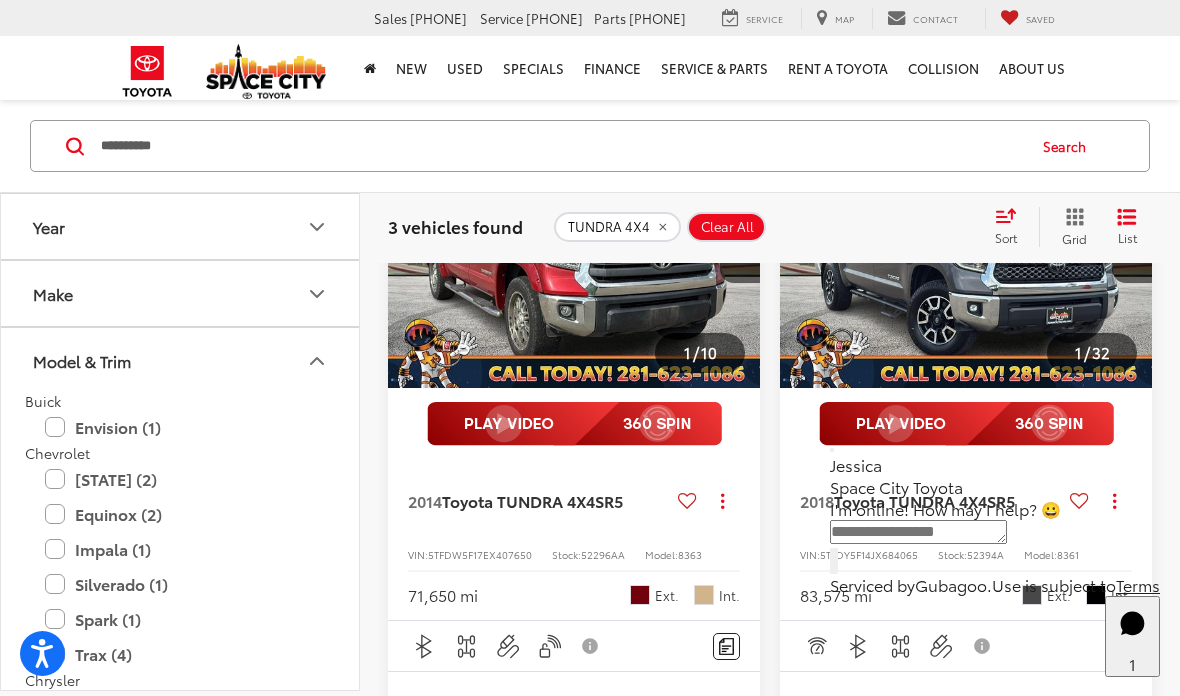 click on "**********" at bounding box center [561, 146] 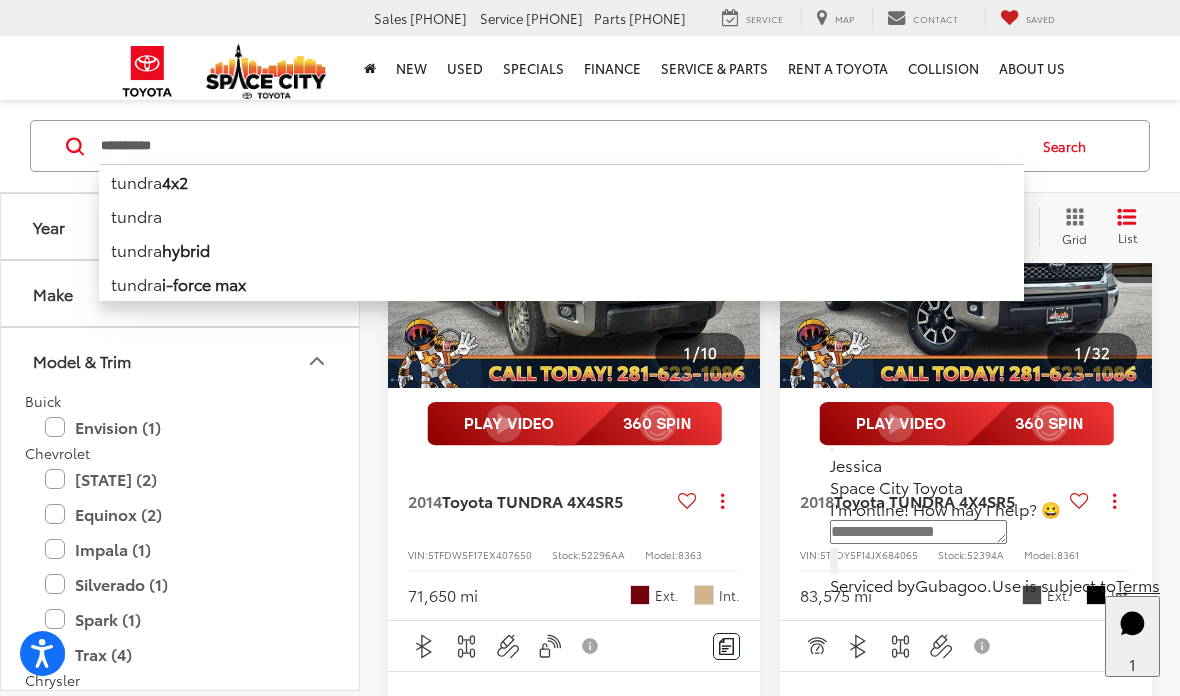 scroll, scrollTop: 275, scrollLeft: 0, axis: vertical 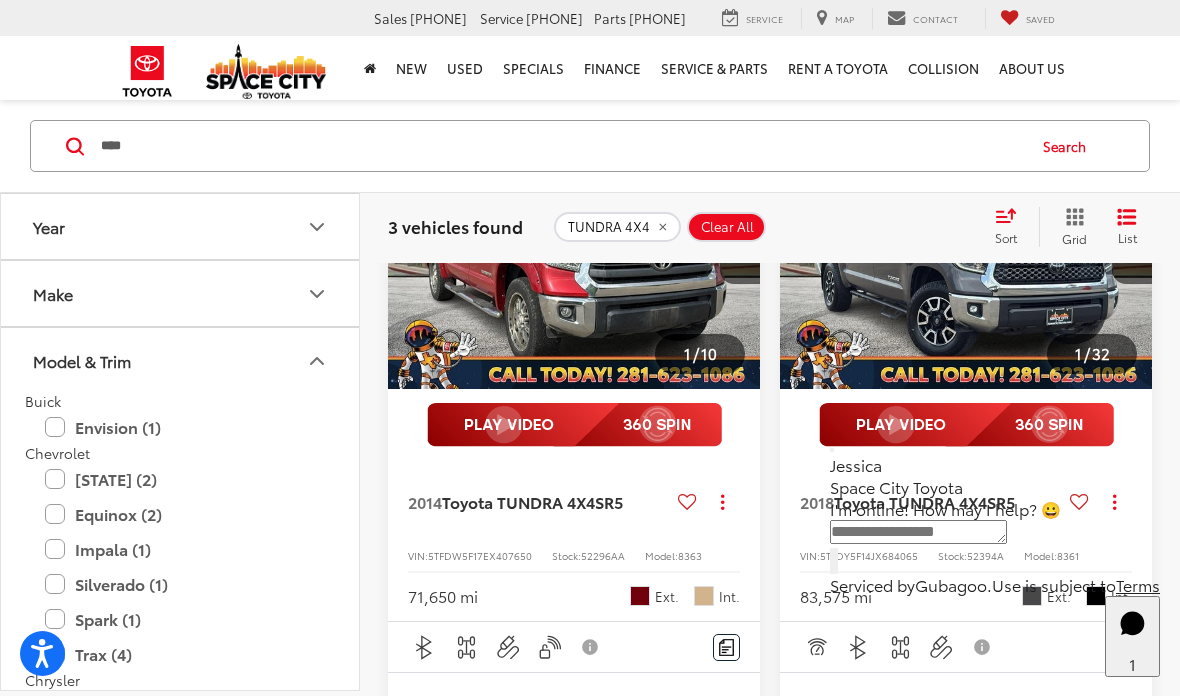click on "***" at bounding box center [561, 146] 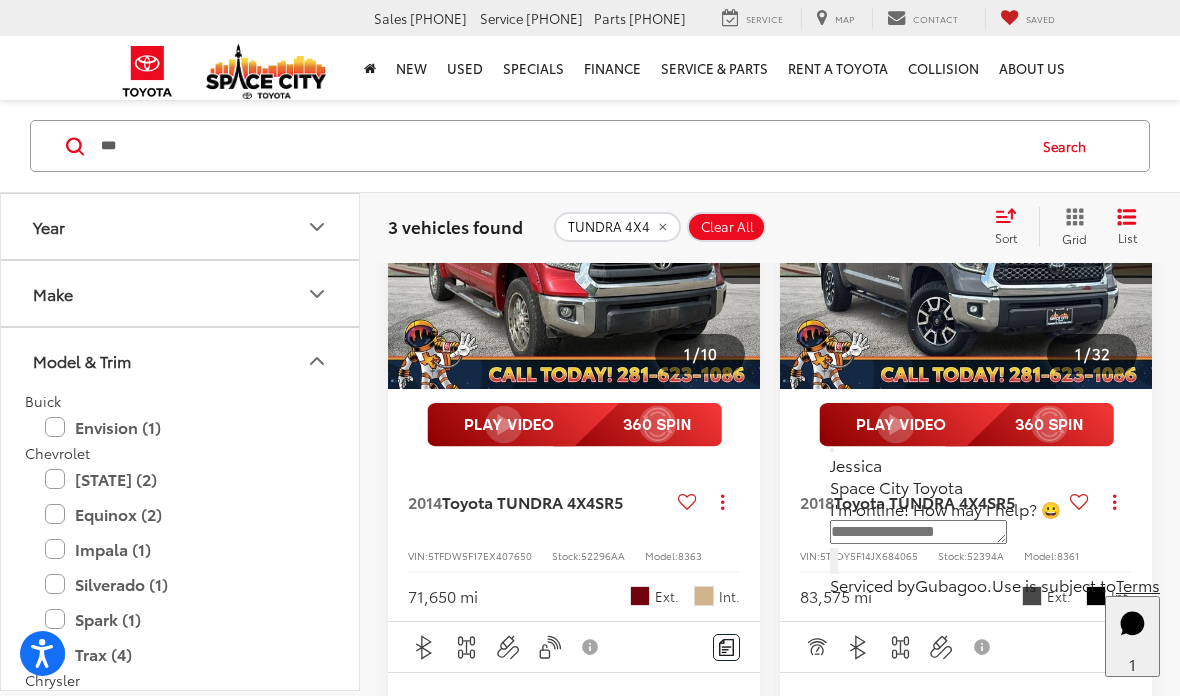 type on "*" 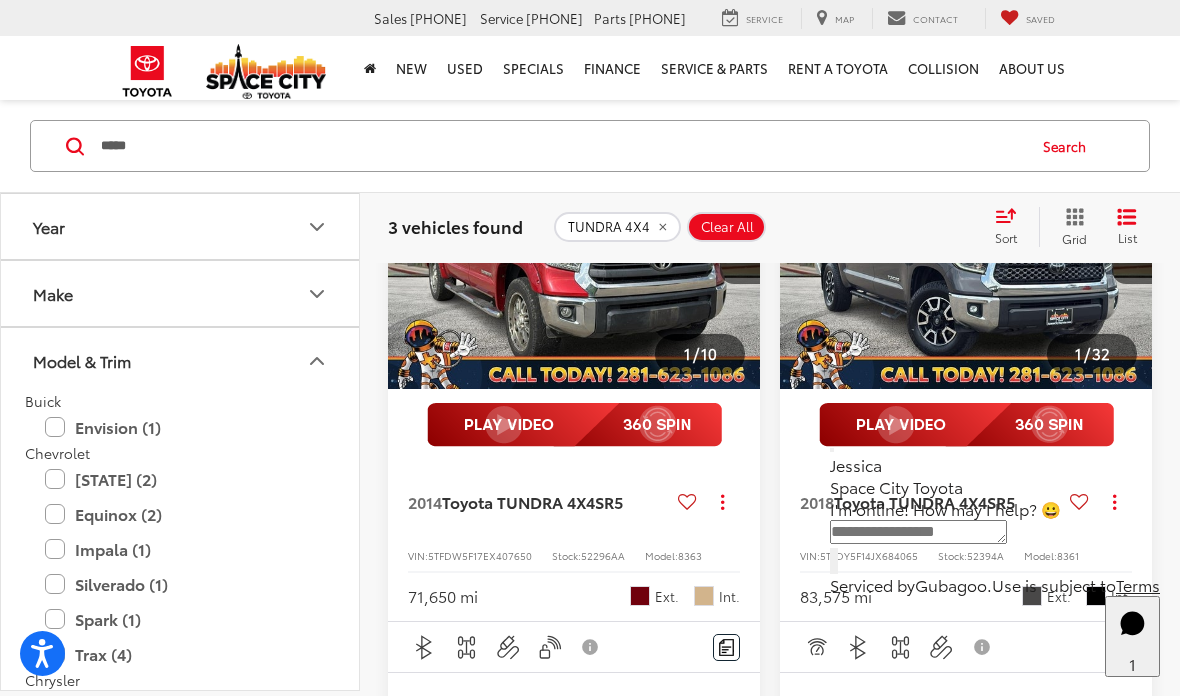 type on "*****" 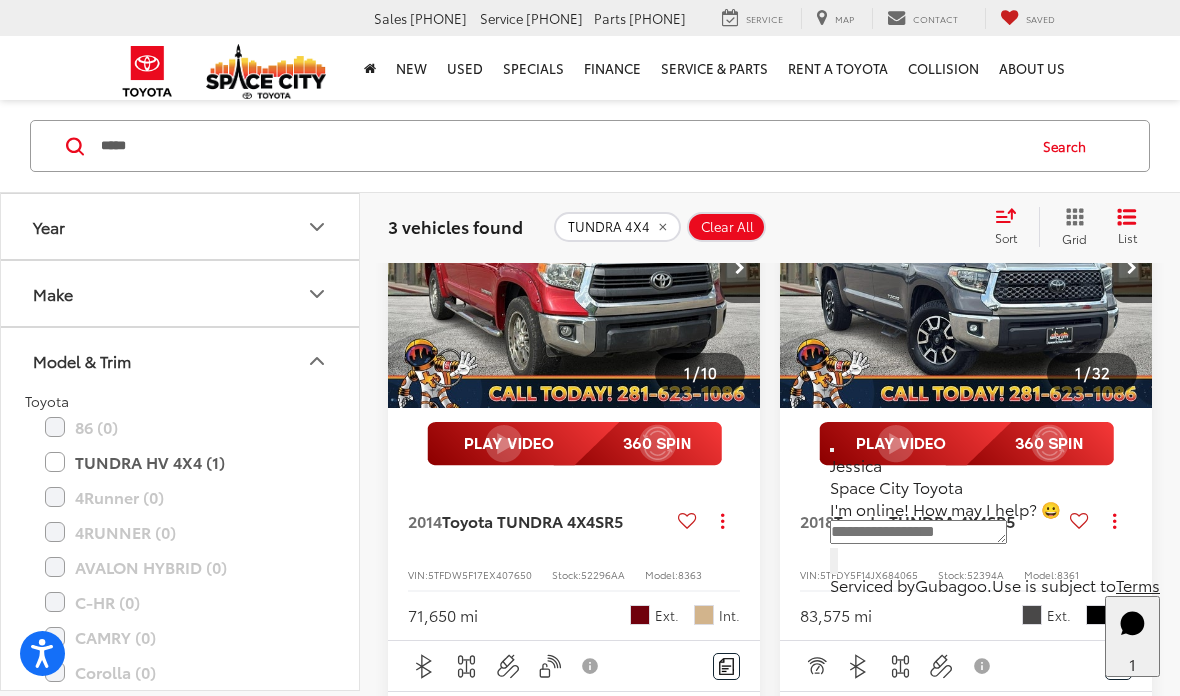 scroll, scrollTop: 118, scrollLeft: 0, axis: vertical 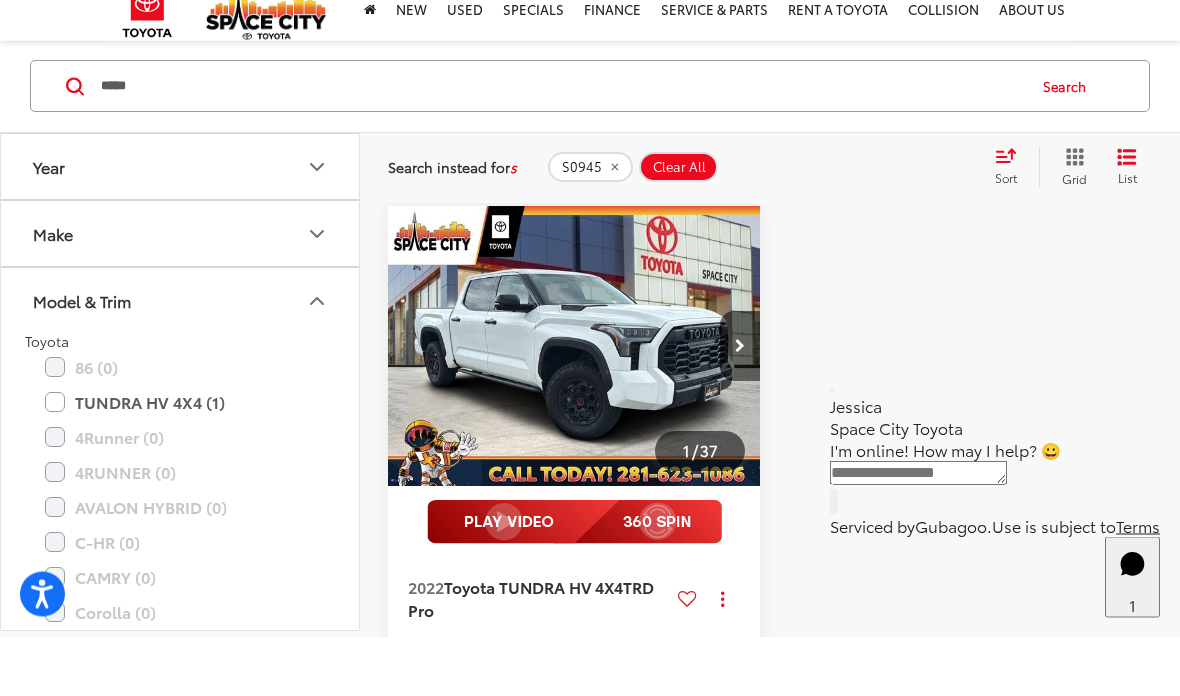 click at bounding box center [574, 406] 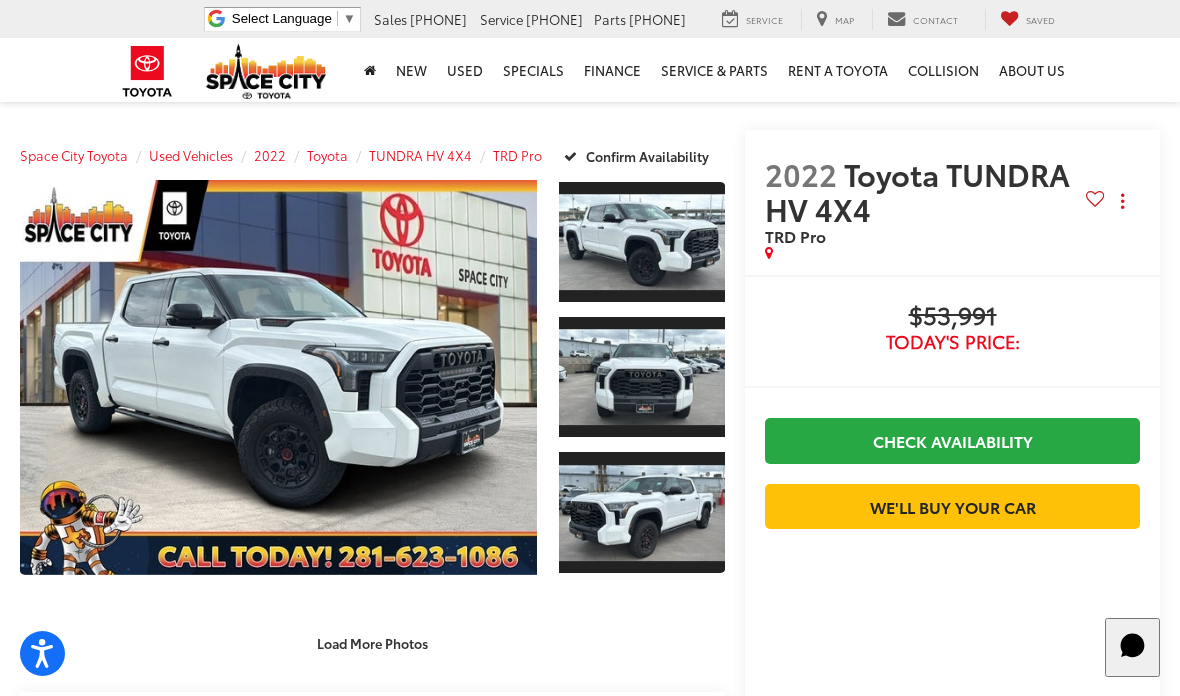 scroll, scrollTop: 0, scrollLeft: 0, axis: both 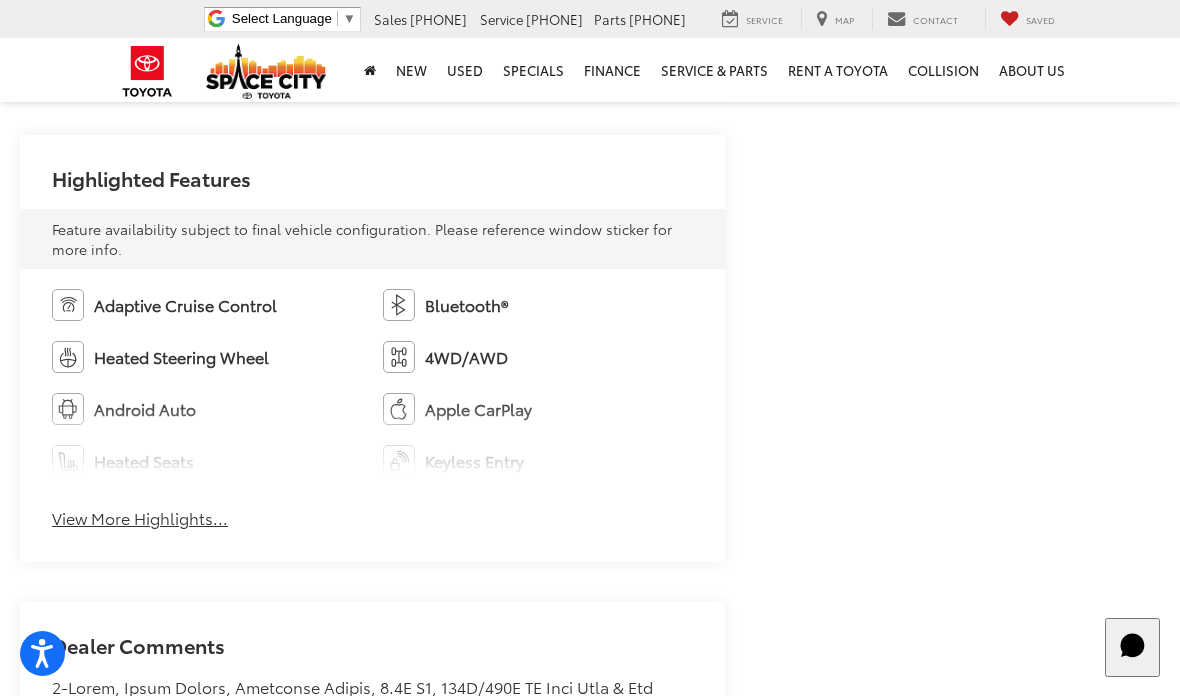 click on "View More Highlights..." at bounding box center (140, 518) 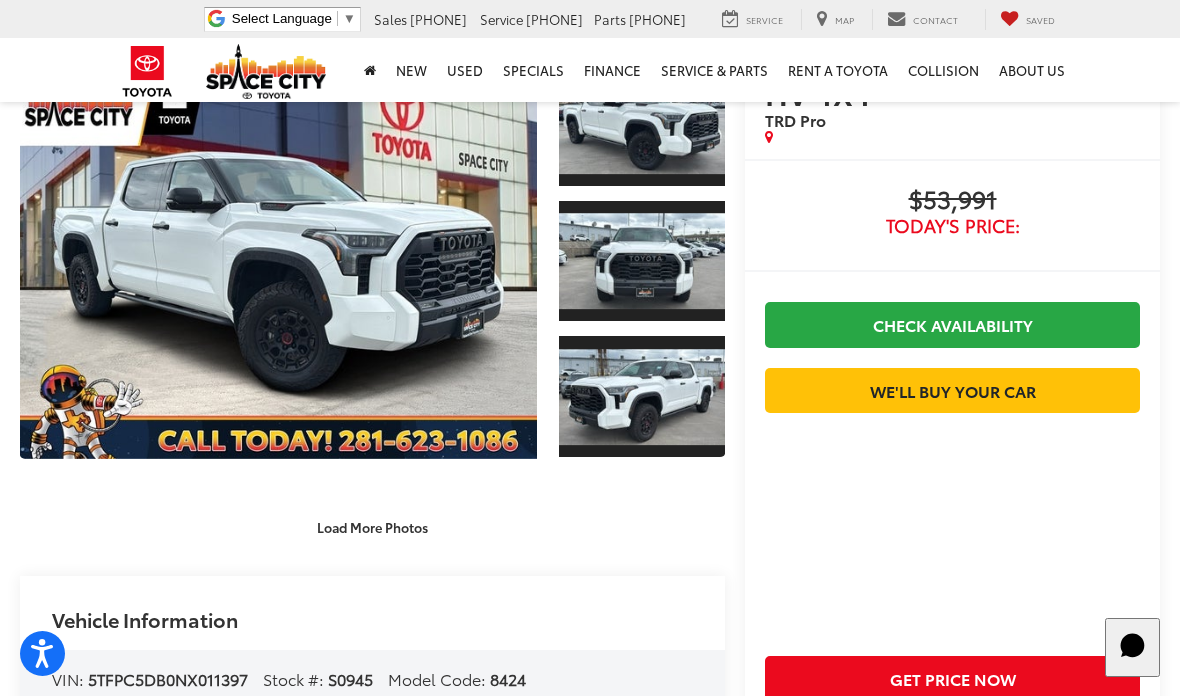 scroll, scrollTop: 0, scrollLeft: 0, axis: both 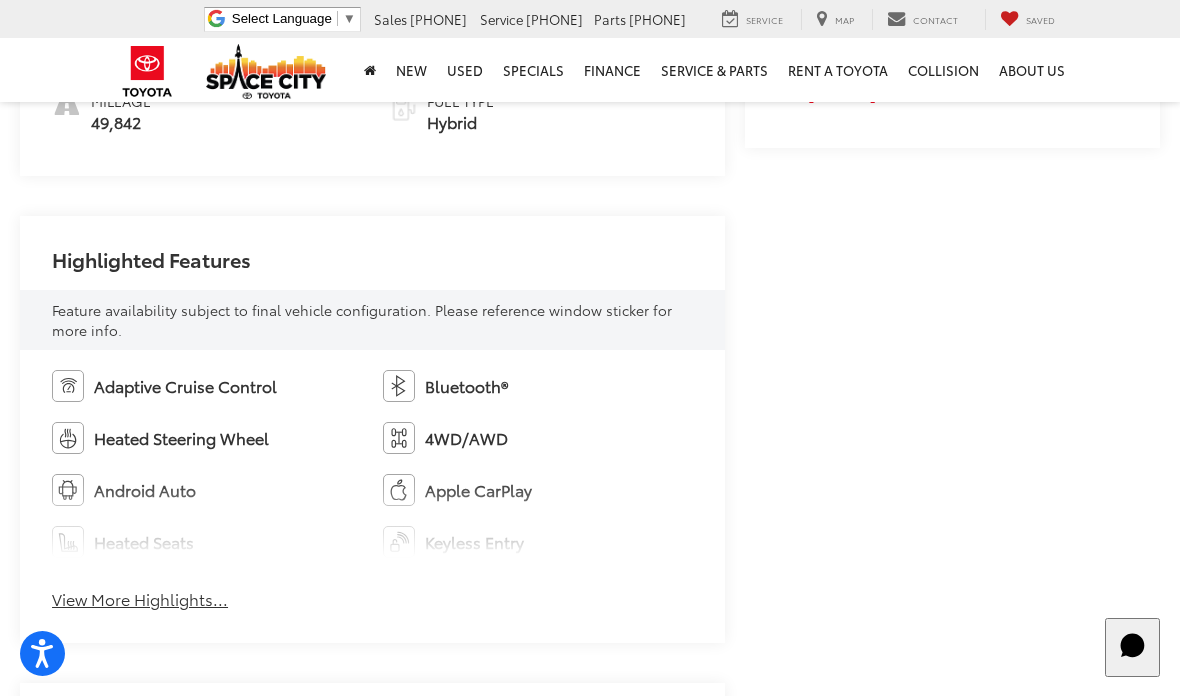 click on "View More Highlights..." at bounding box center (140, 599) 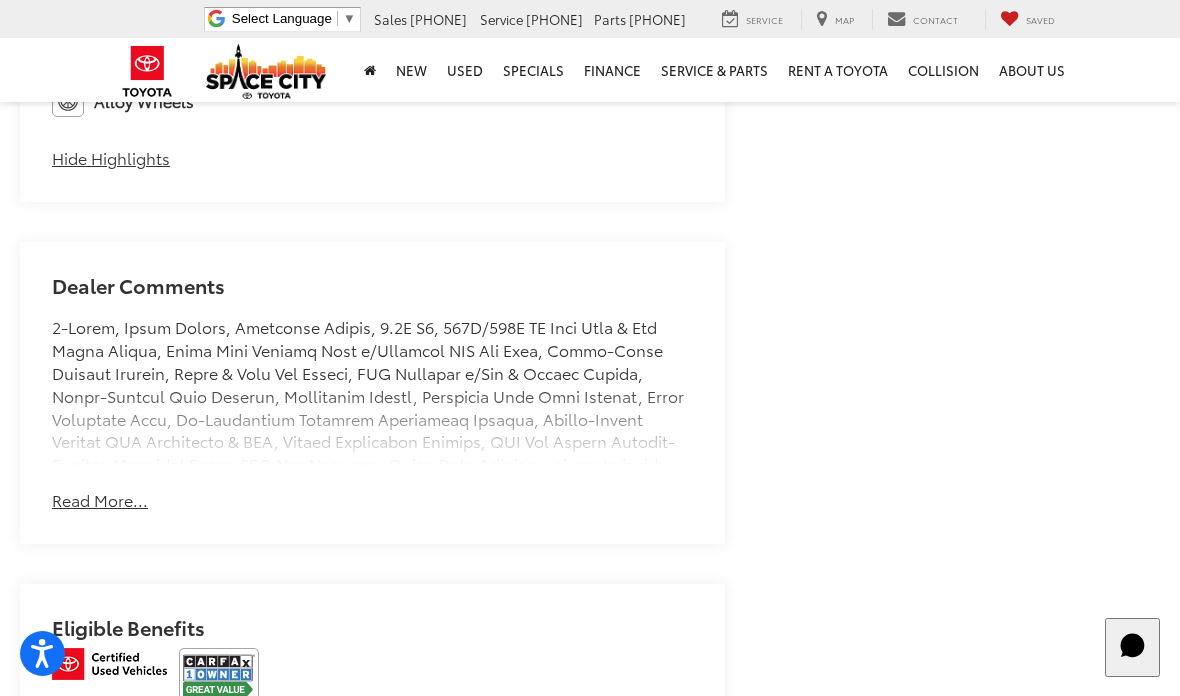 scroll, scrollTop: 1832, scrollLeft: 0, axis: vertical 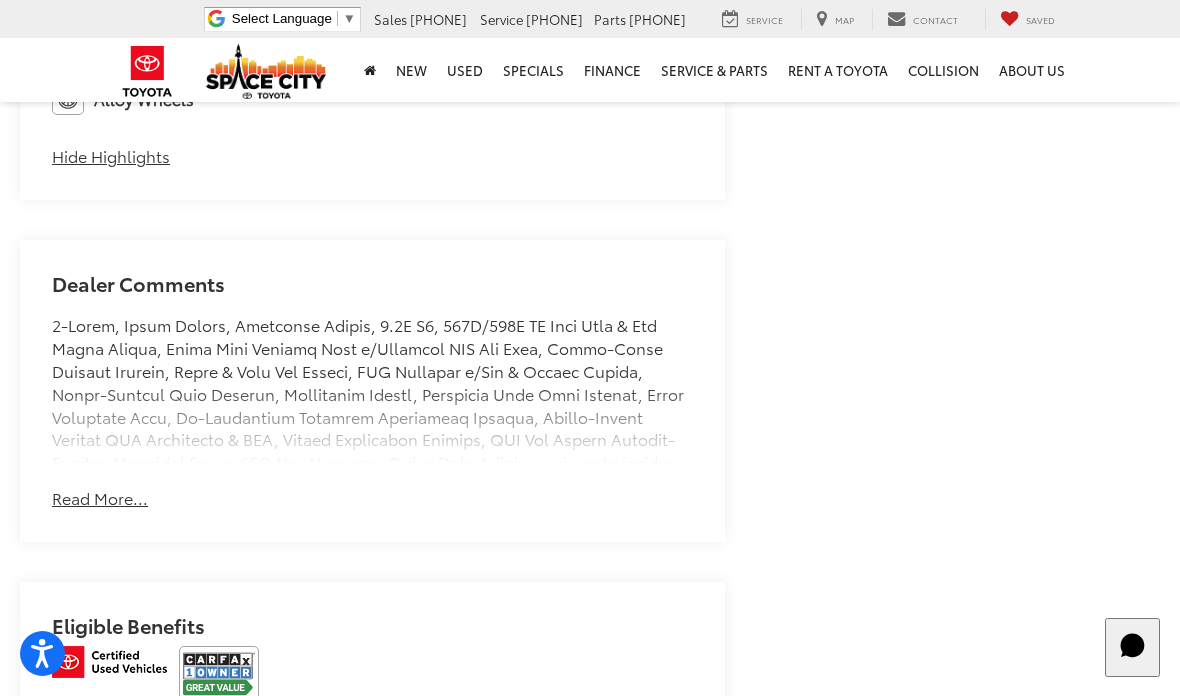 click on "Read More..." at bounding box center [100, 498] 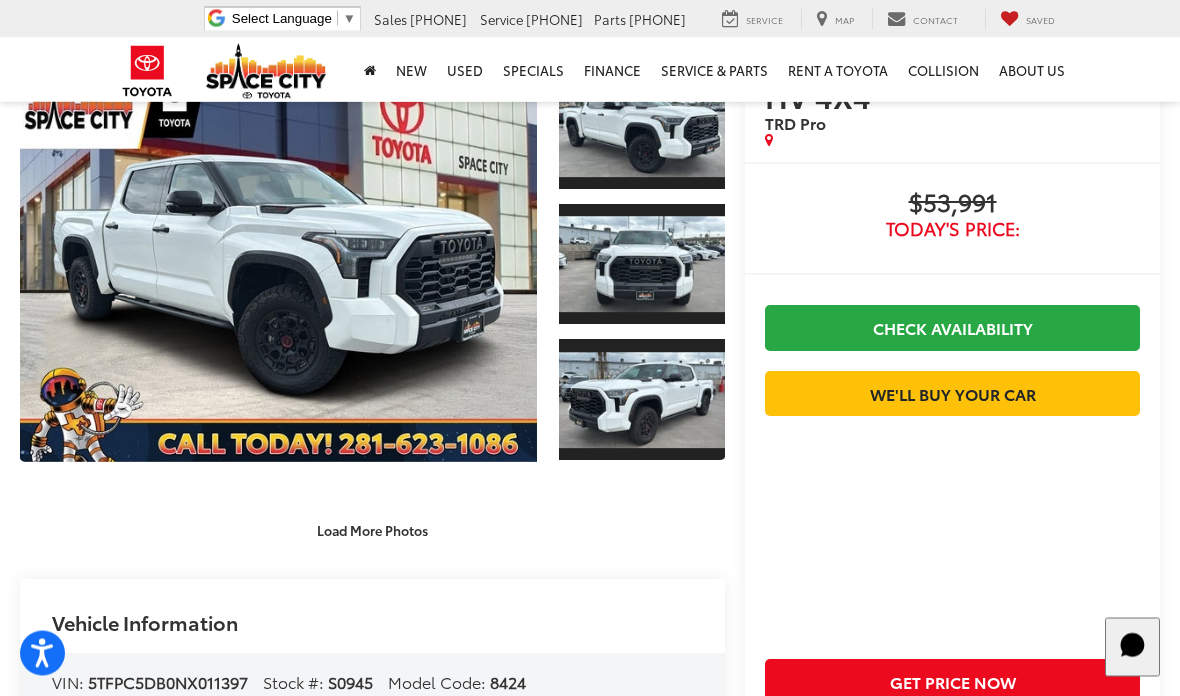 scroll, scrollTop: 116, scrollLeft: 0, axis: vertical 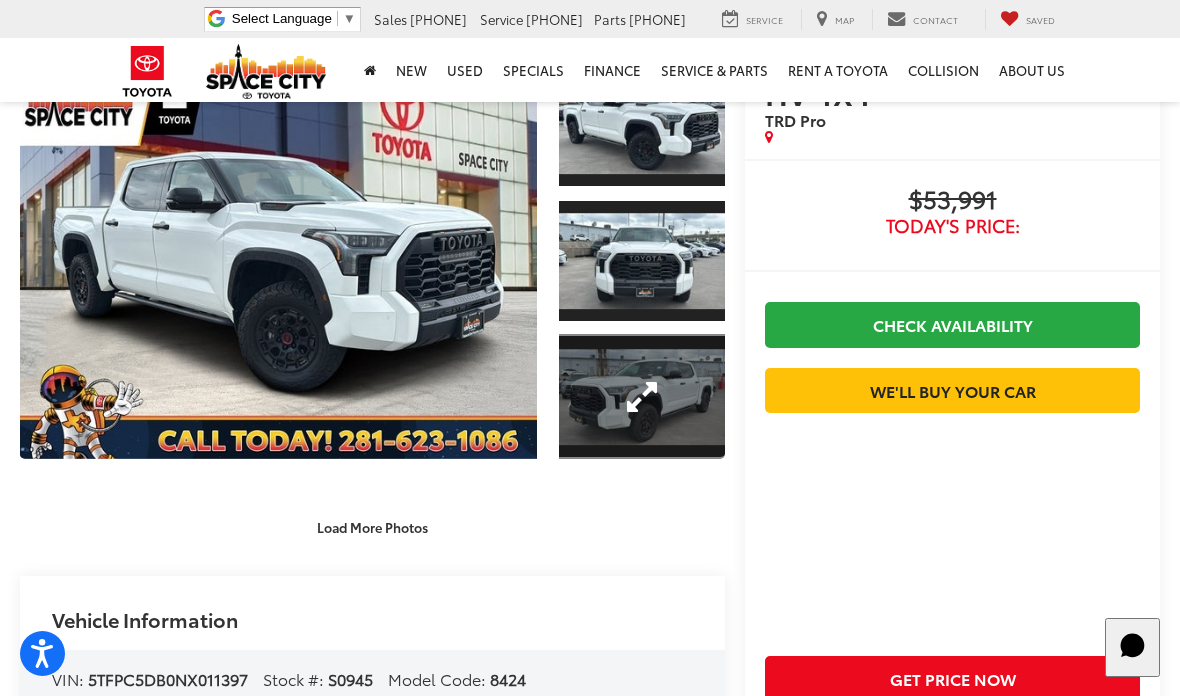 click at bounding box center [642, 396] 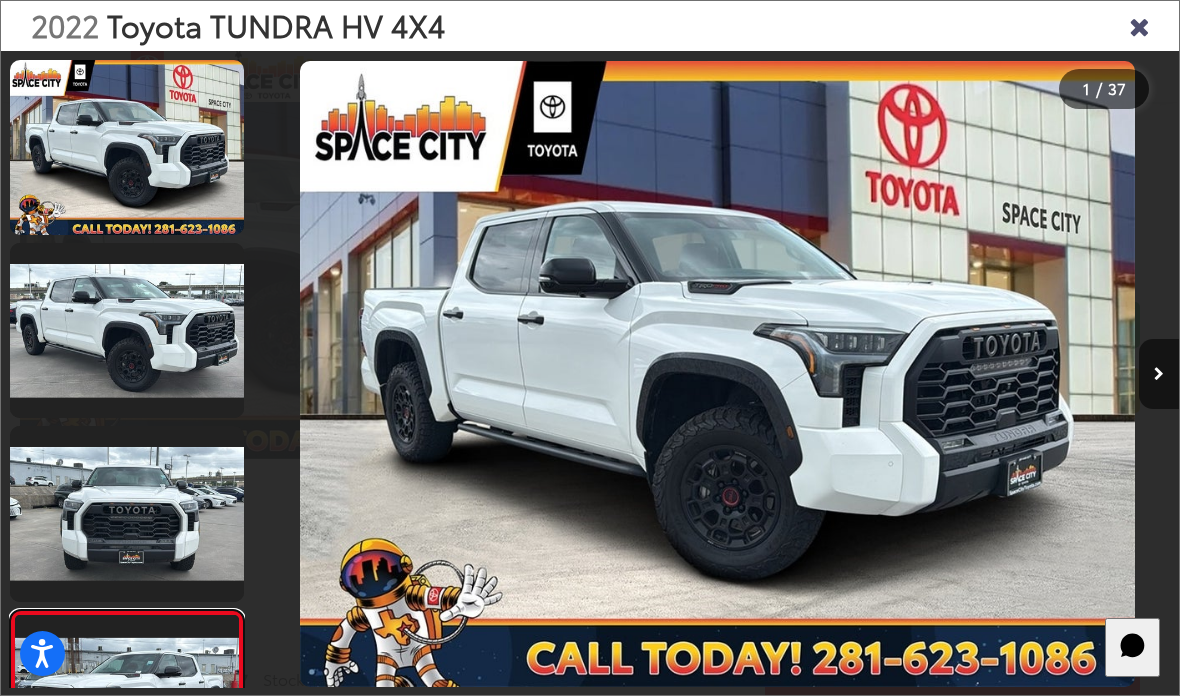 scroll, scrollTop: 292, scrollLeft: 0, axis: vertical 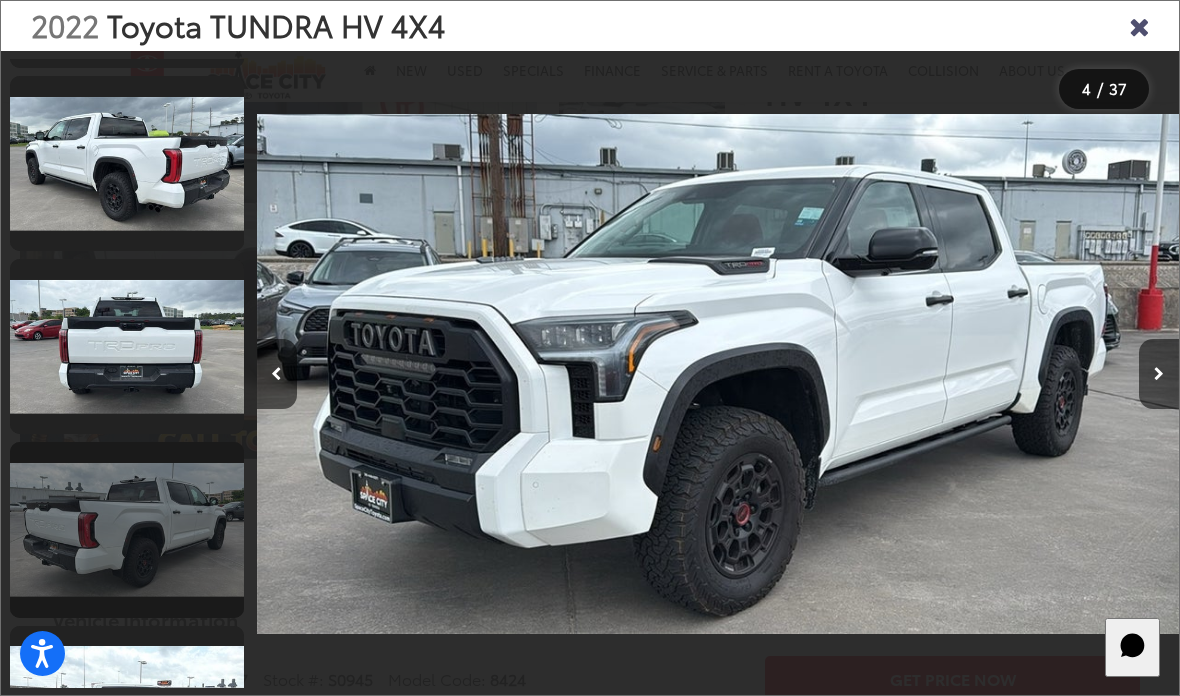 click at bounding box center (127, 529) 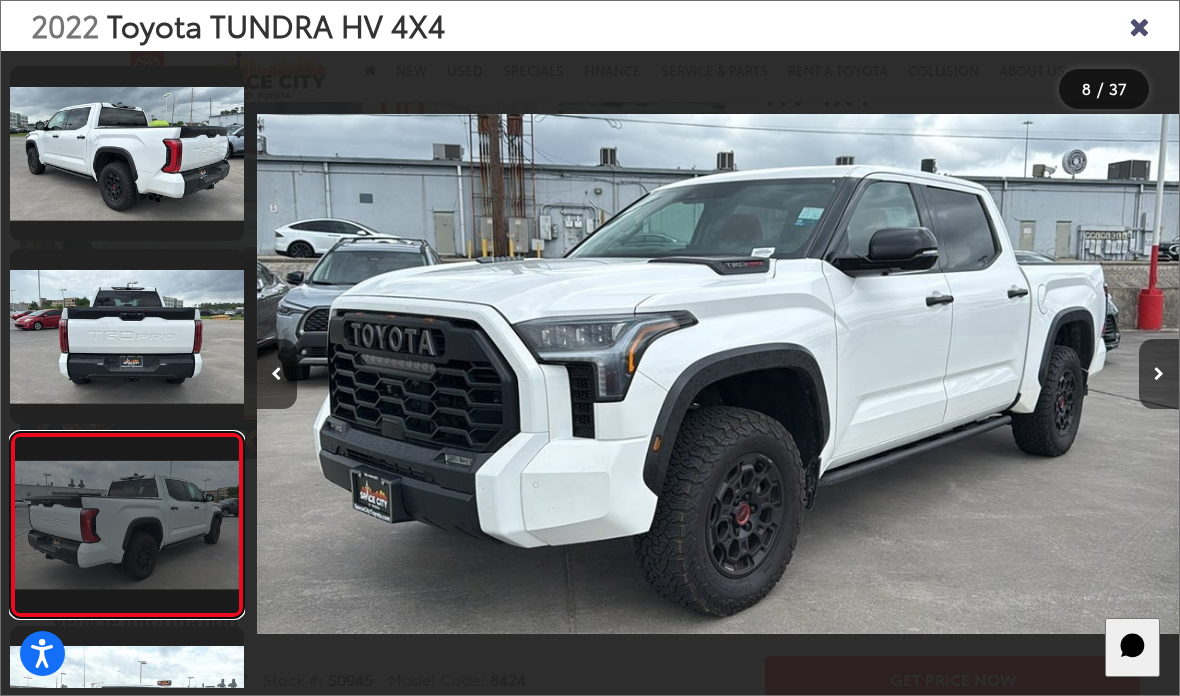 scroll, scrollTop: 0, scrollLeft: 6148, axis: horizontal 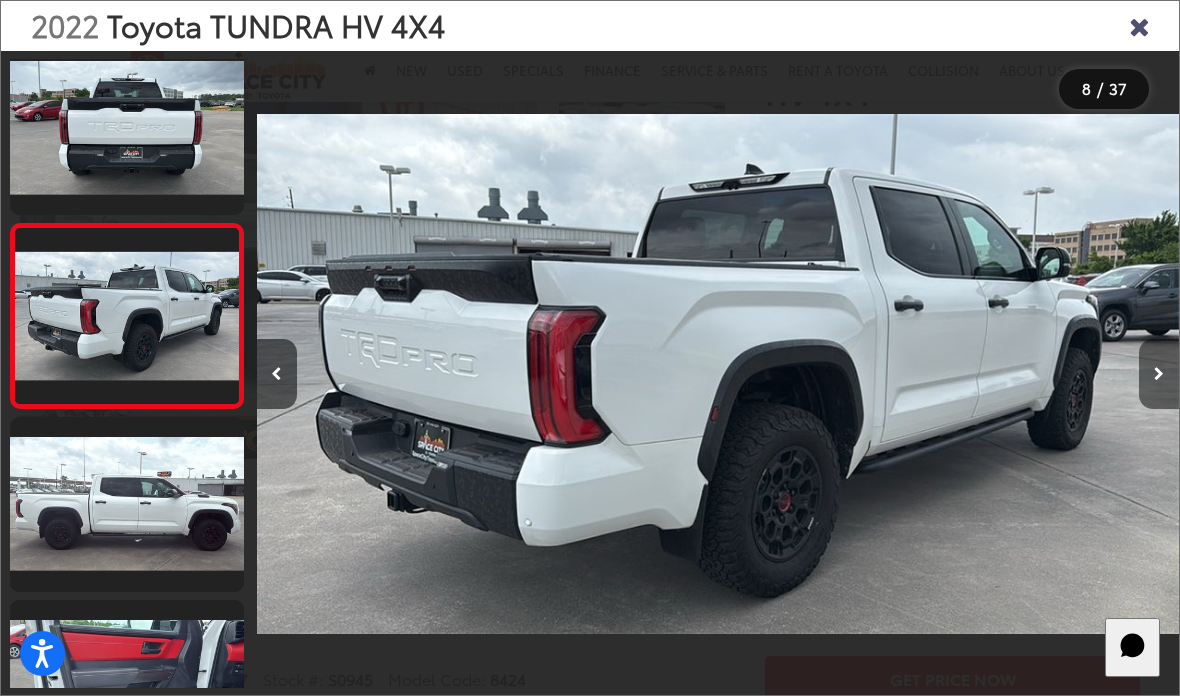 click at bounding box center [1159, 374] 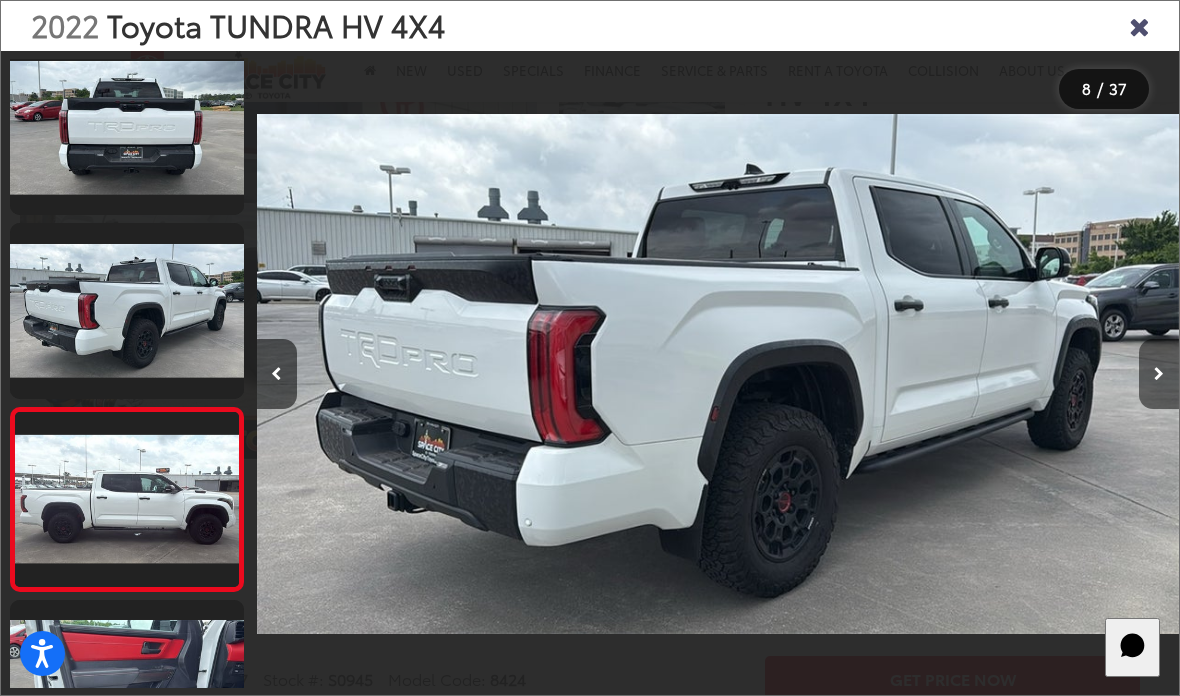 scroll, scrollTop: 0, scrollLeft: 7289, axis: horizontal 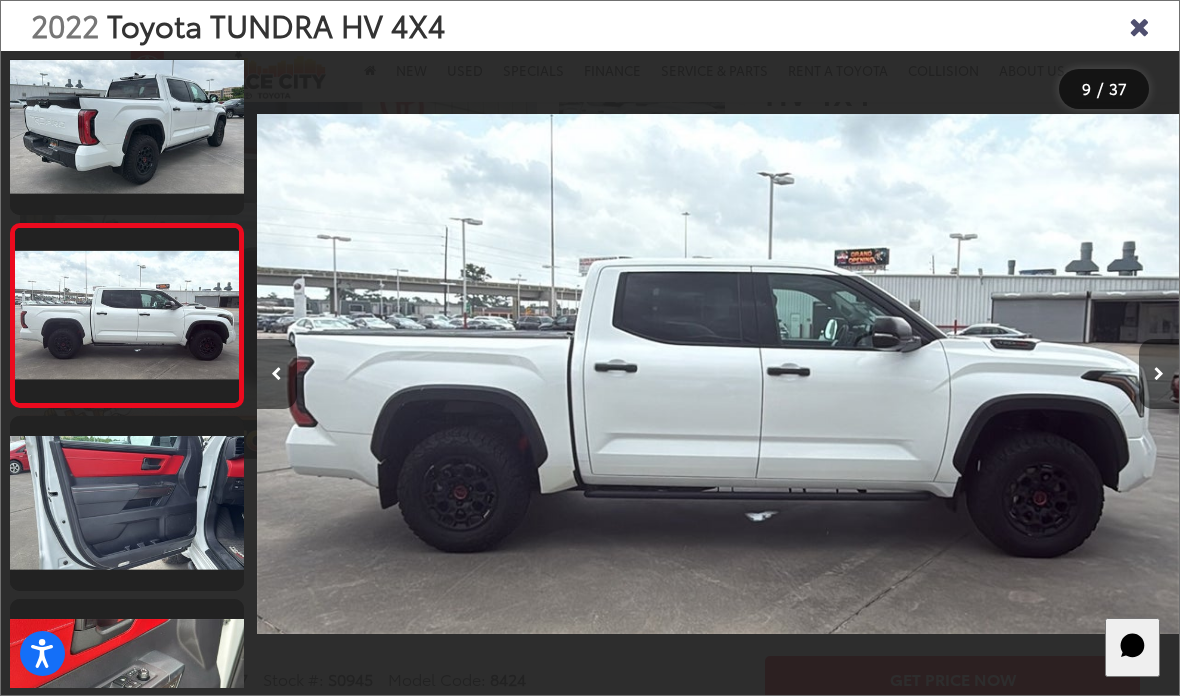 click at bounding box center (1159, 374) 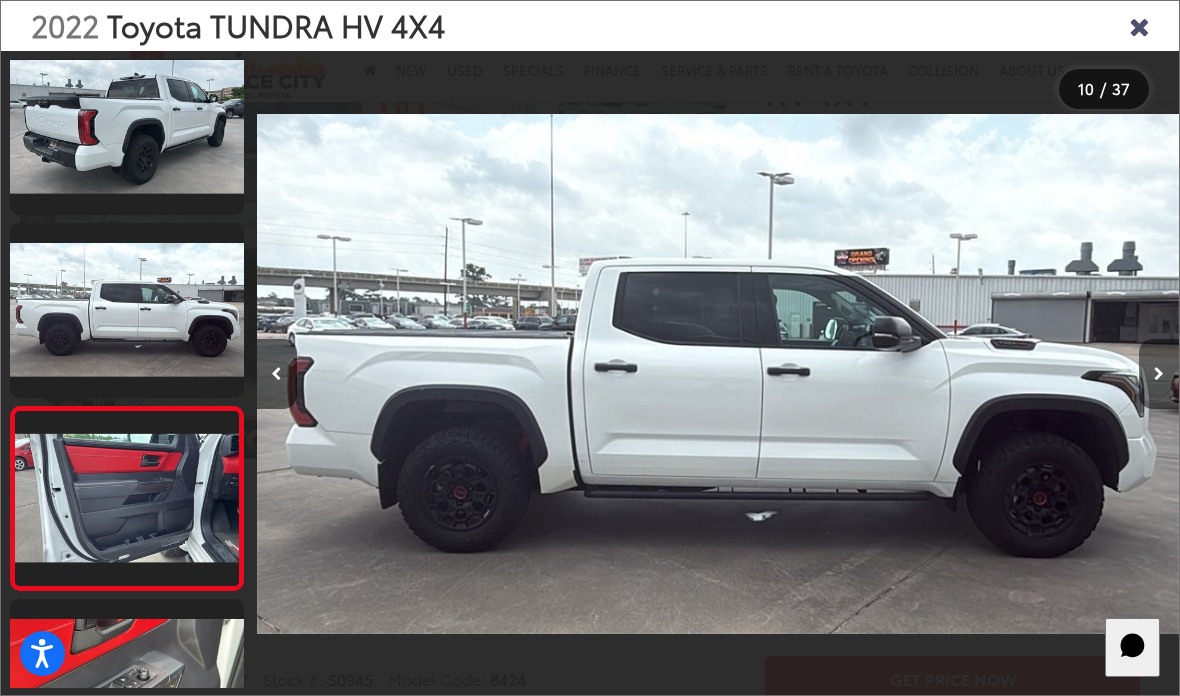 scroll, scrollTop: 0, scrollLeft: 8149, axis: horizontal 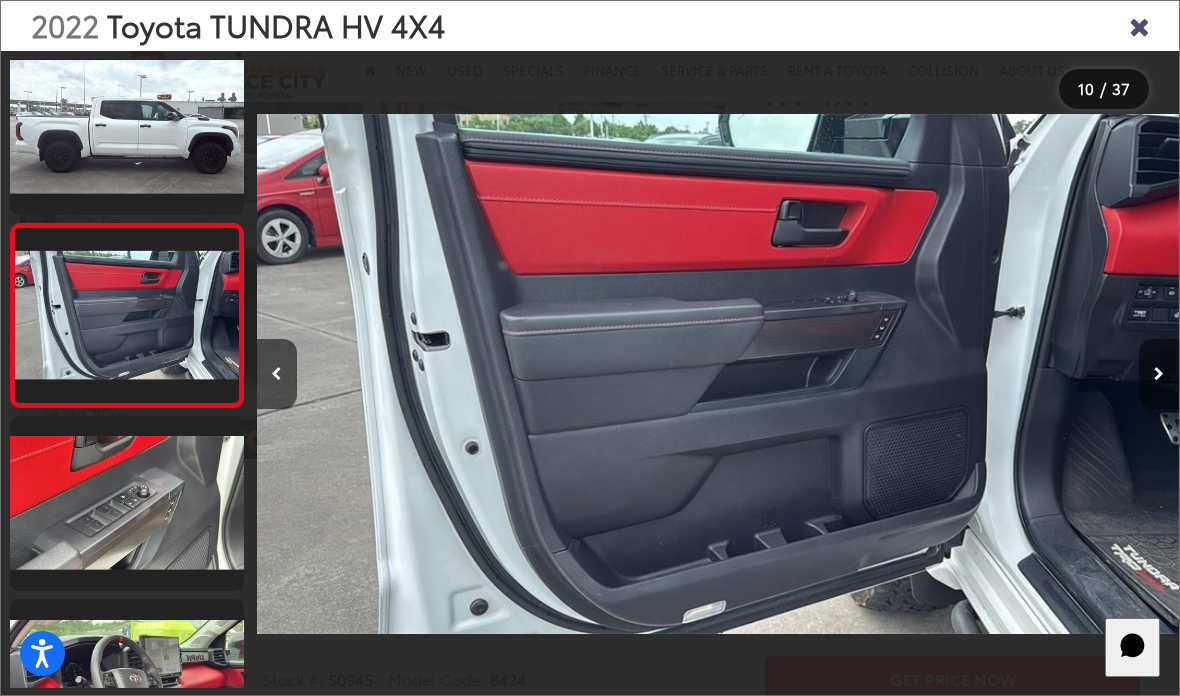 click at bounding box center [1159, 374] 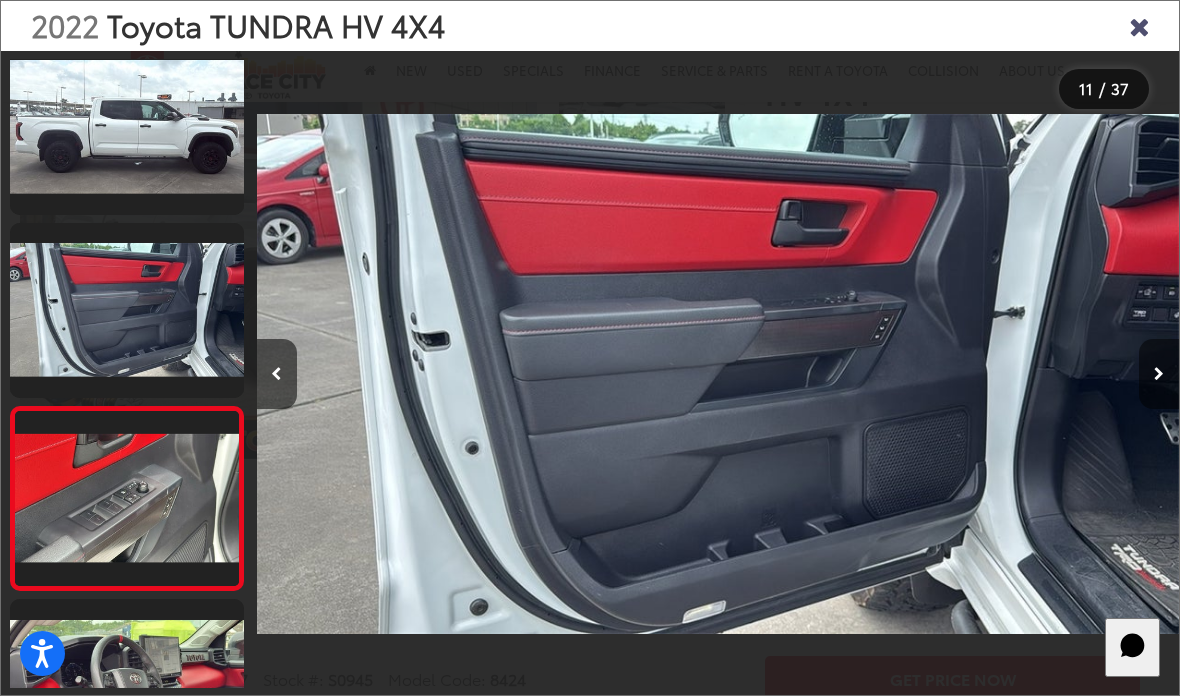 scroll, scrollTop: 0, scrollLeft: 8702, axis: horizontal 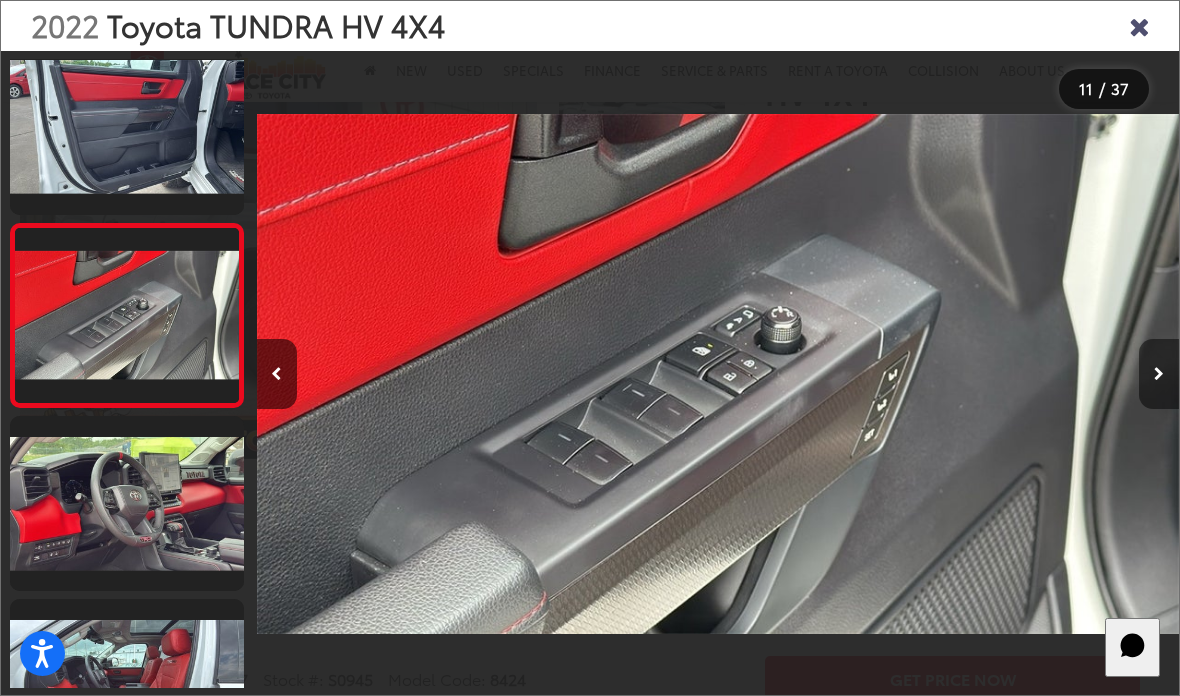 click at bounding box center (1159, 374) 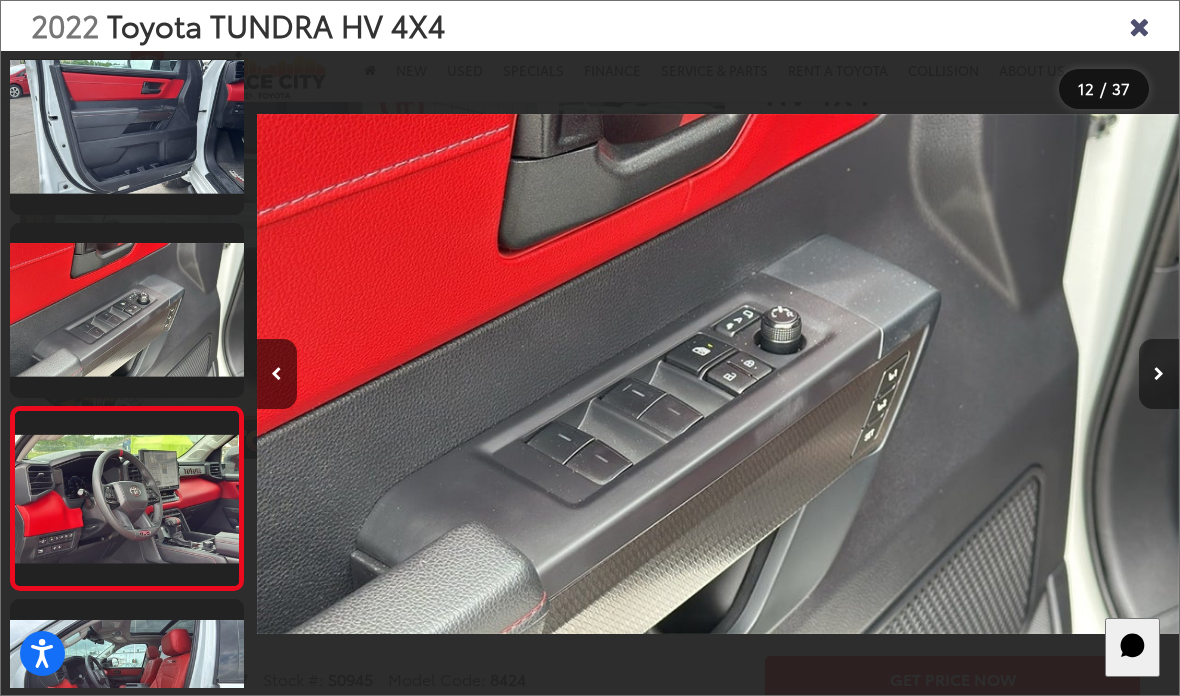 scroll, scrollTop: 0, scrollLeft: 9621, axis: horizontal 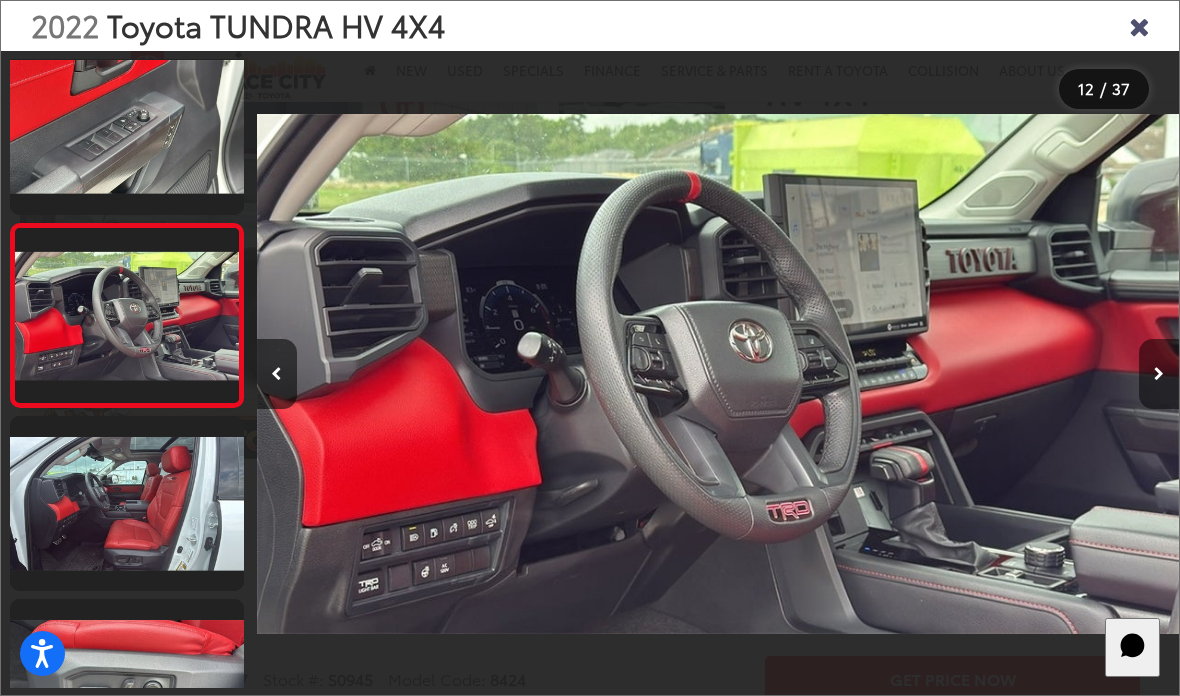click at bounding box center (1159, 374) 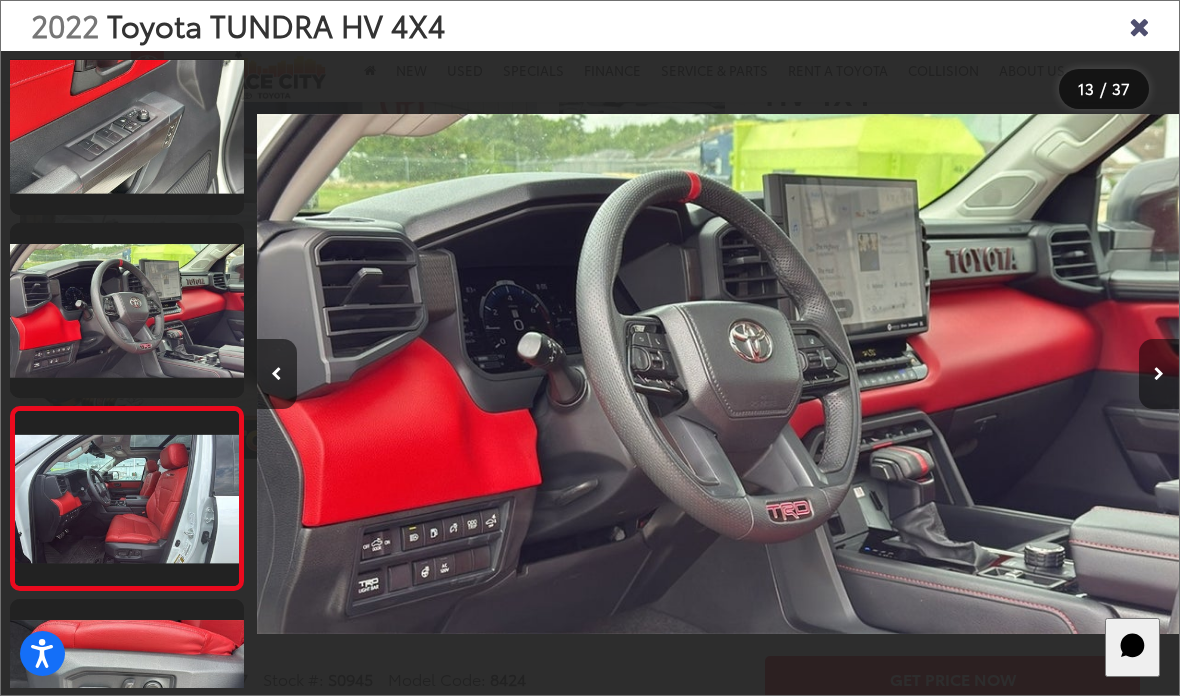 scroll, scrollTop: 2020, scrollLeft: 0, axis: vertical 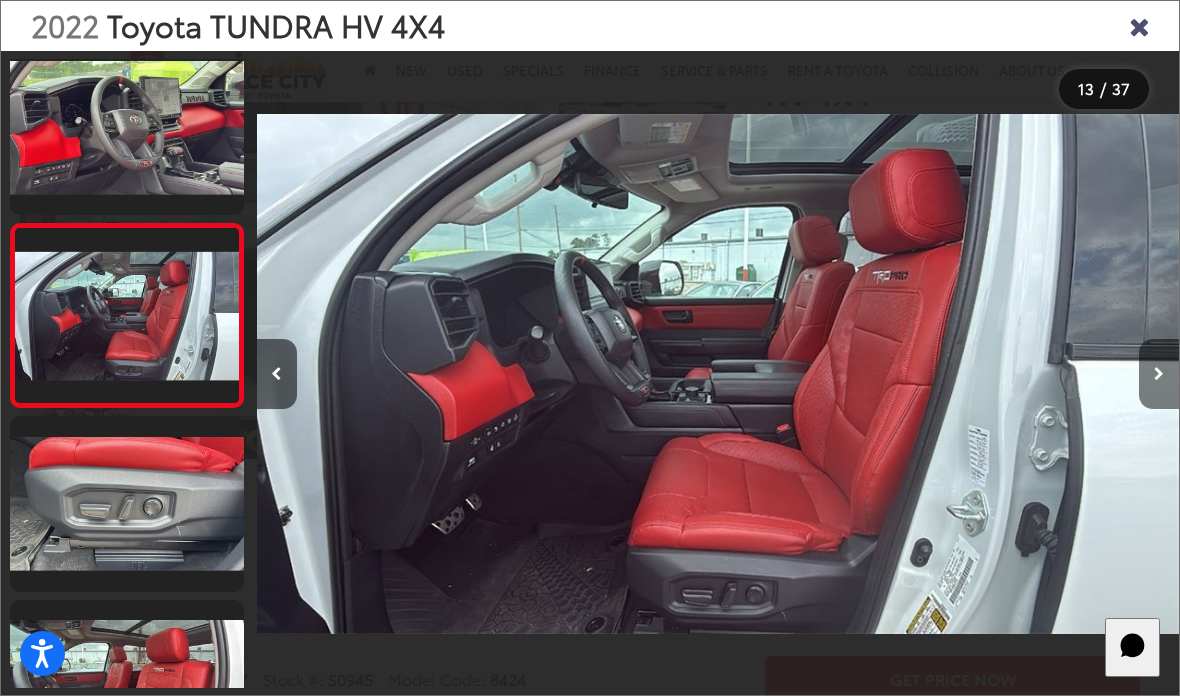 click at bounding box center (1159, 374) 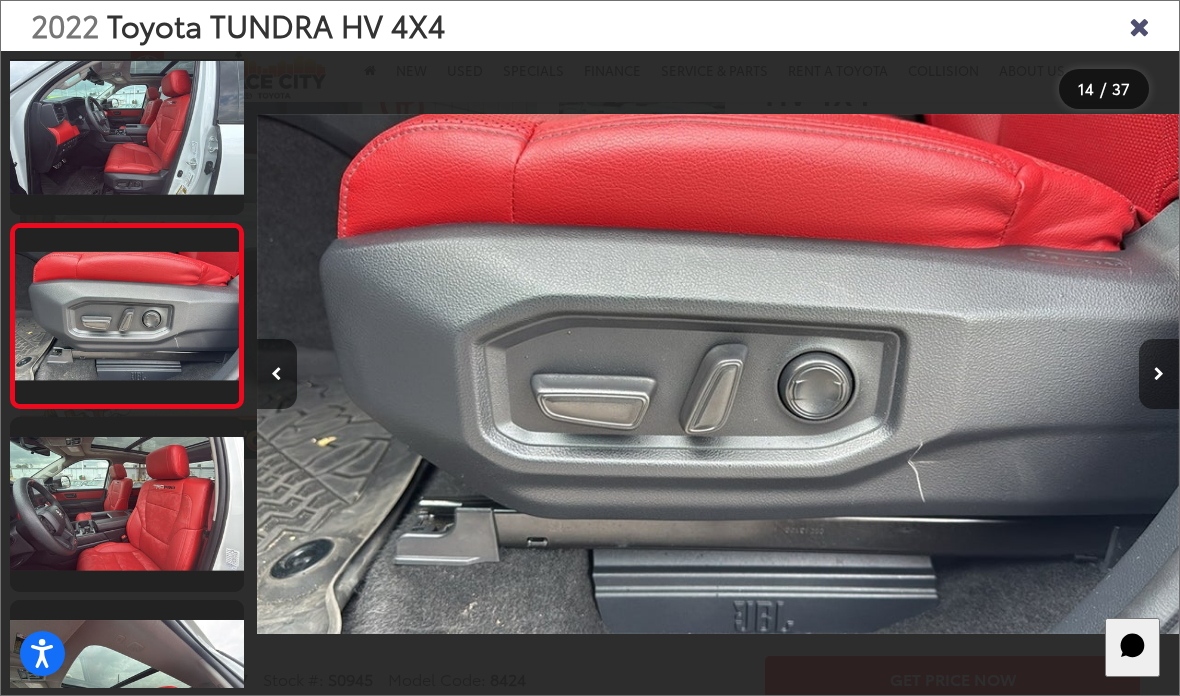 click at bounding box center [1159, 374] 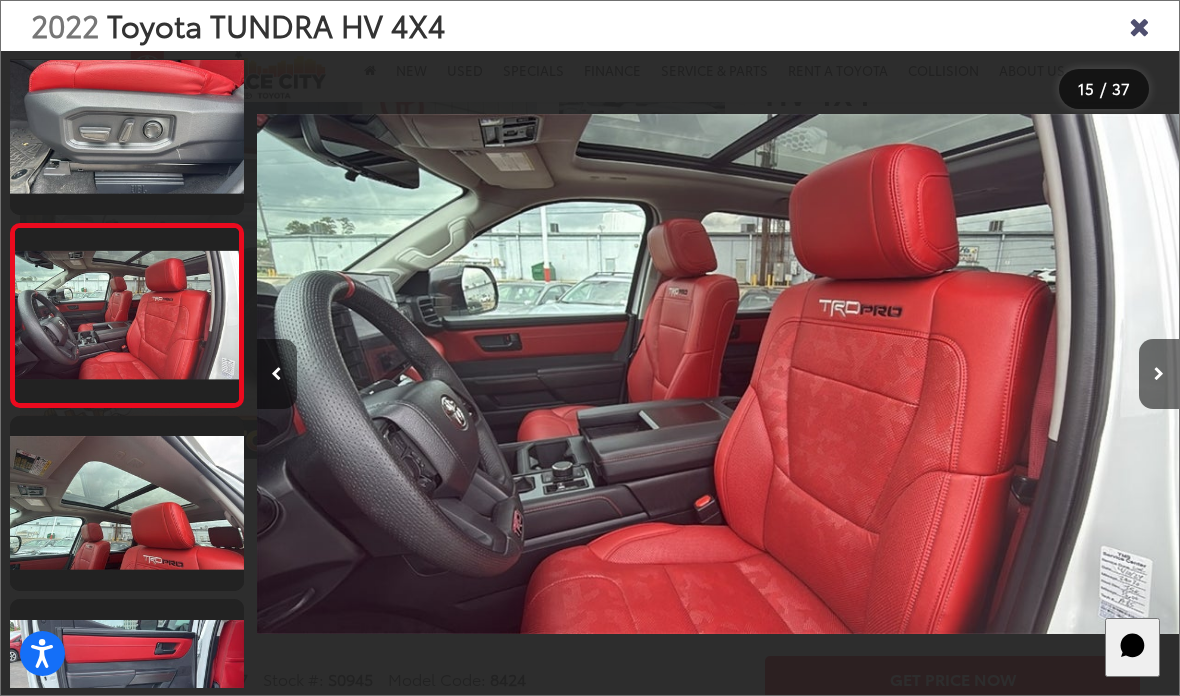 click at bounding box center [277, 374] 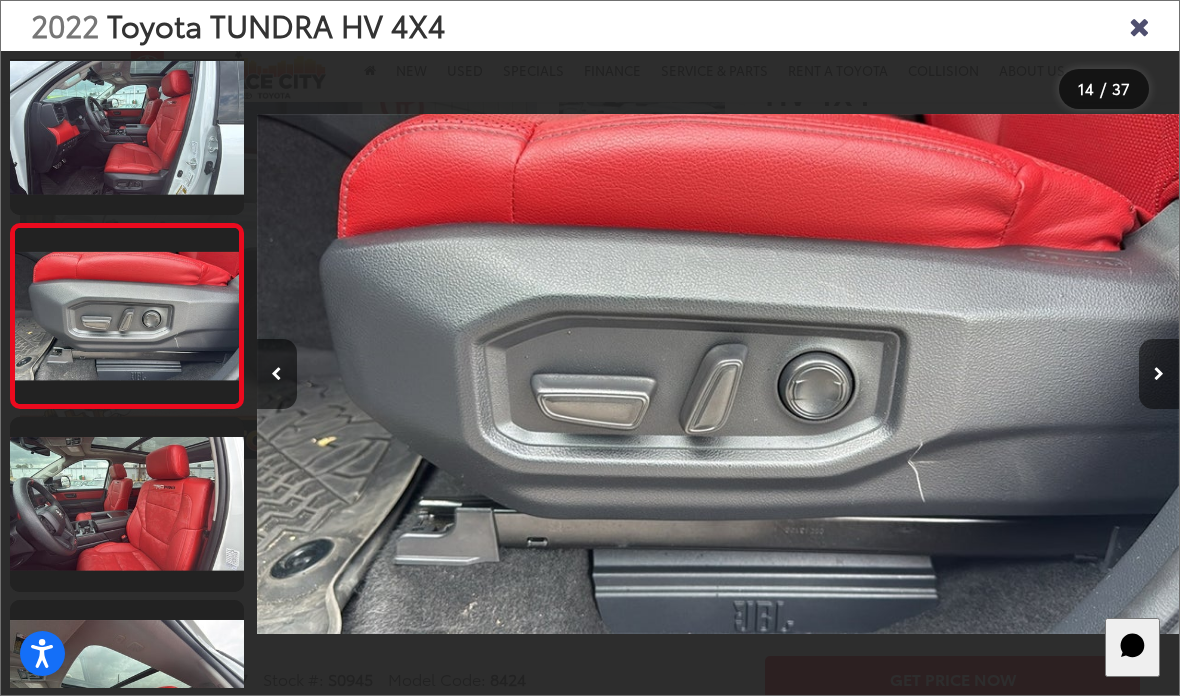 click at bounding box center (1159, 374) 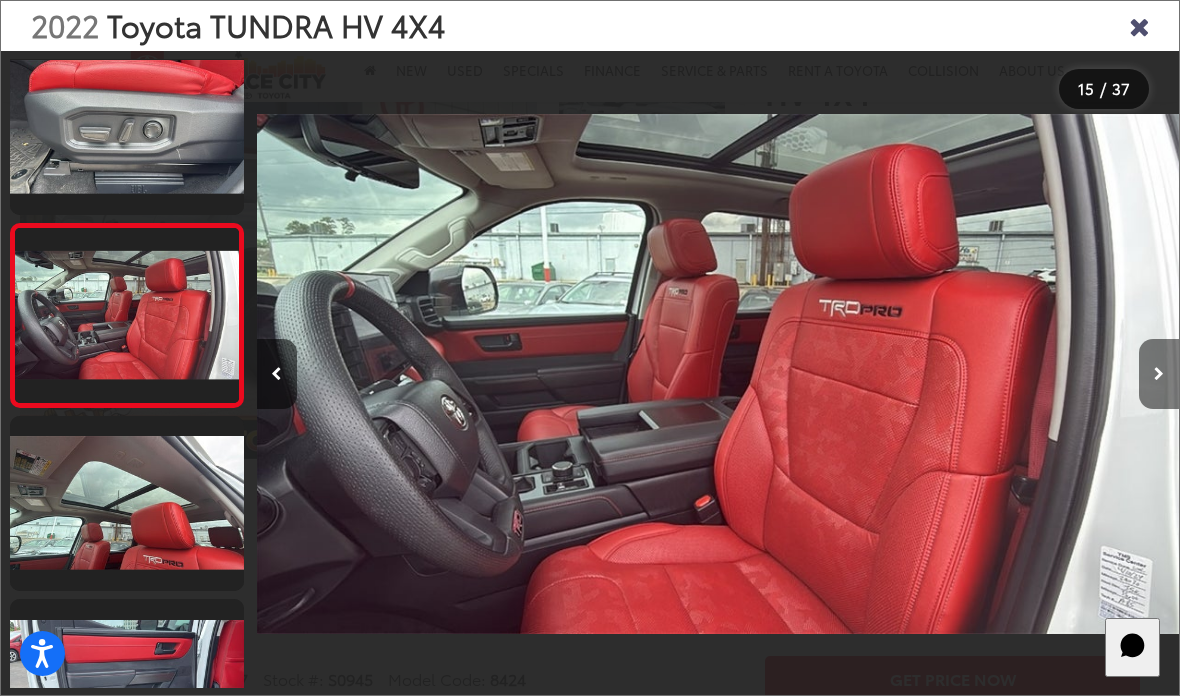 click at bounding box center [1159, 374] 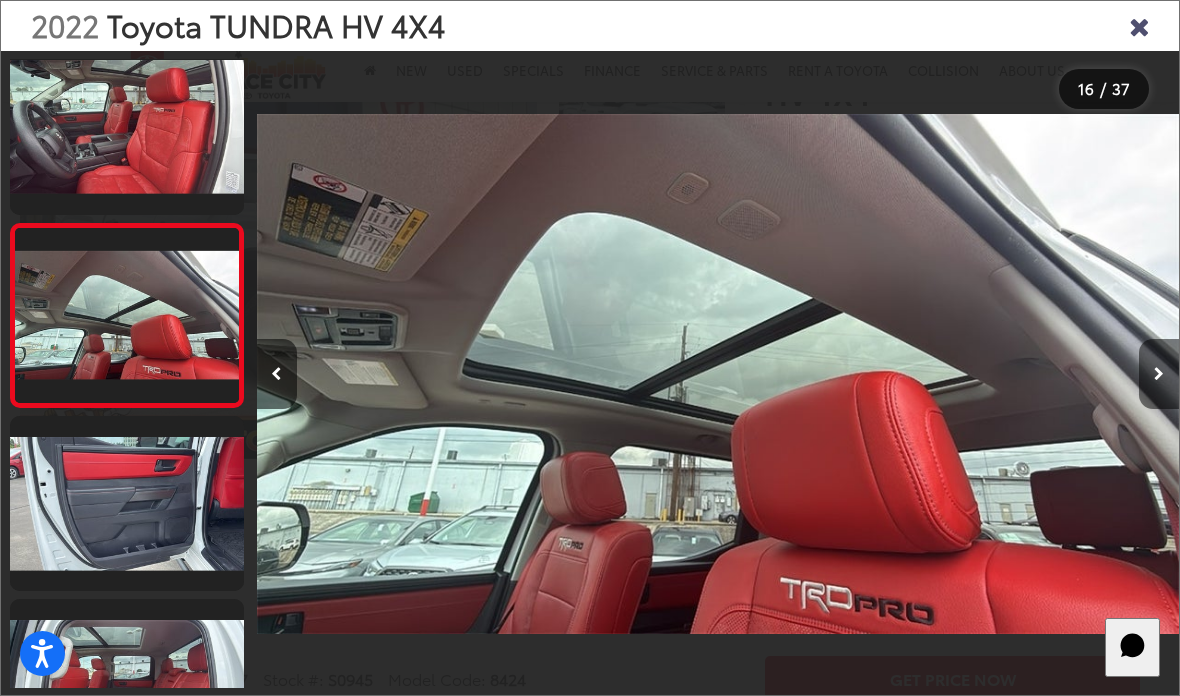 click at bounding box center [1159, 374] 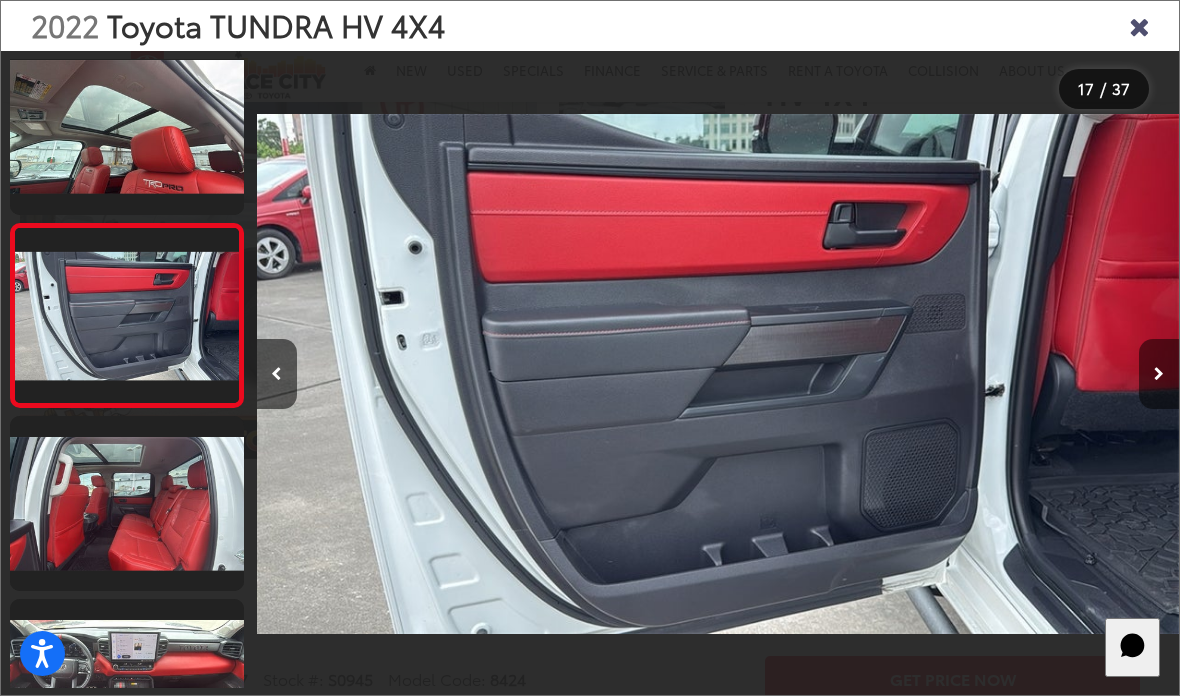 click at bounding box center (1159, 374) 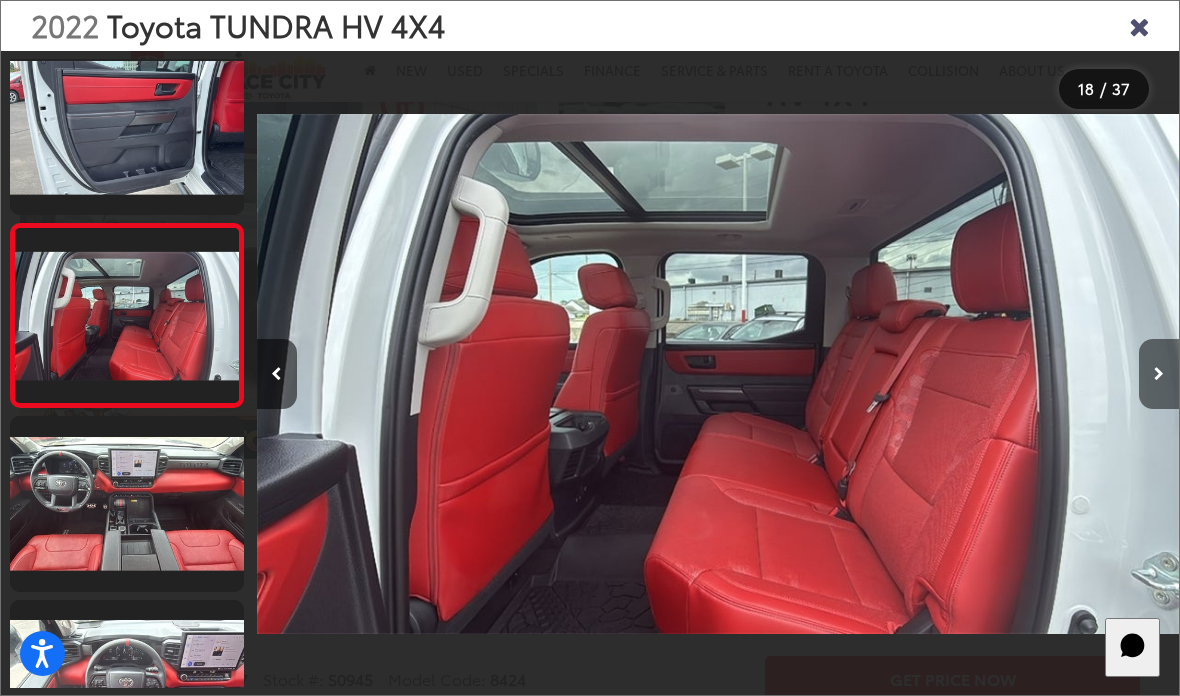 click at bounding box center (1159, 374) 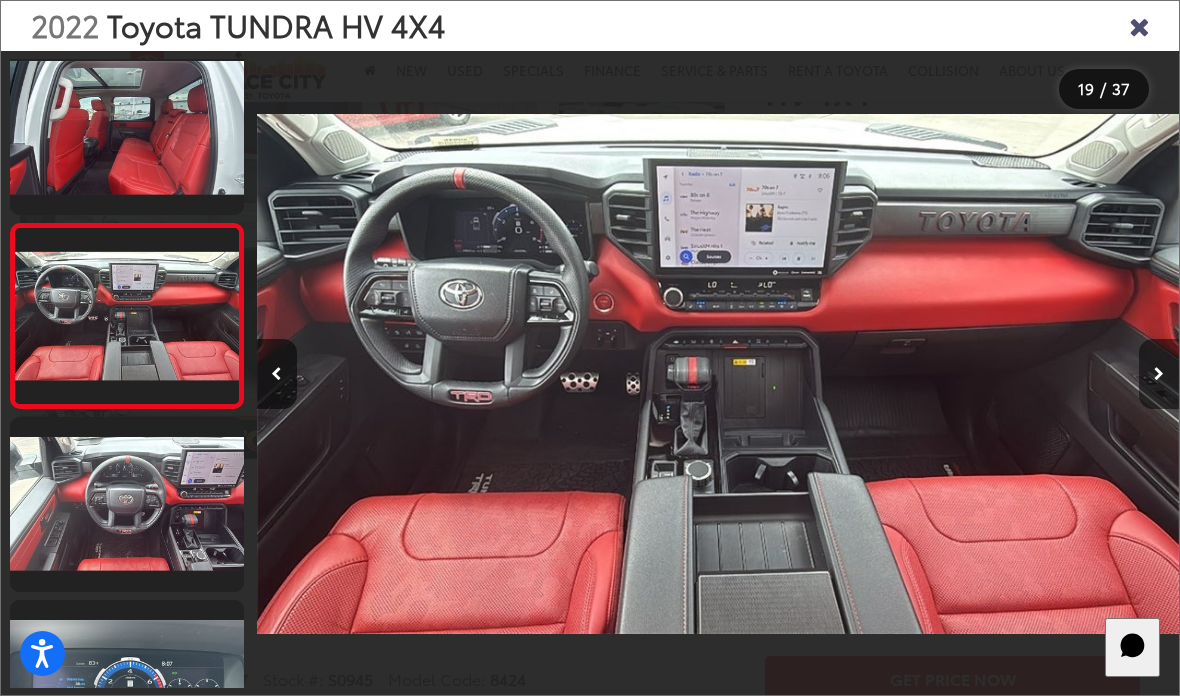 click at bounding box center (1159, 374) 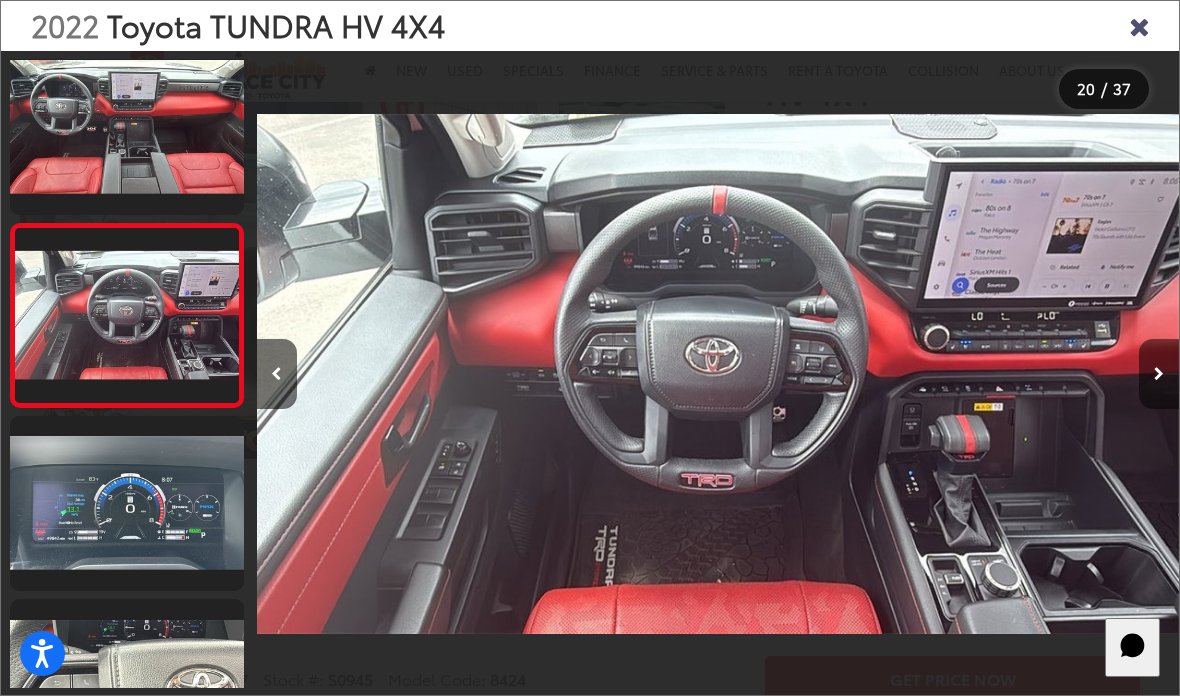 click at bounding box center [1159, 374] 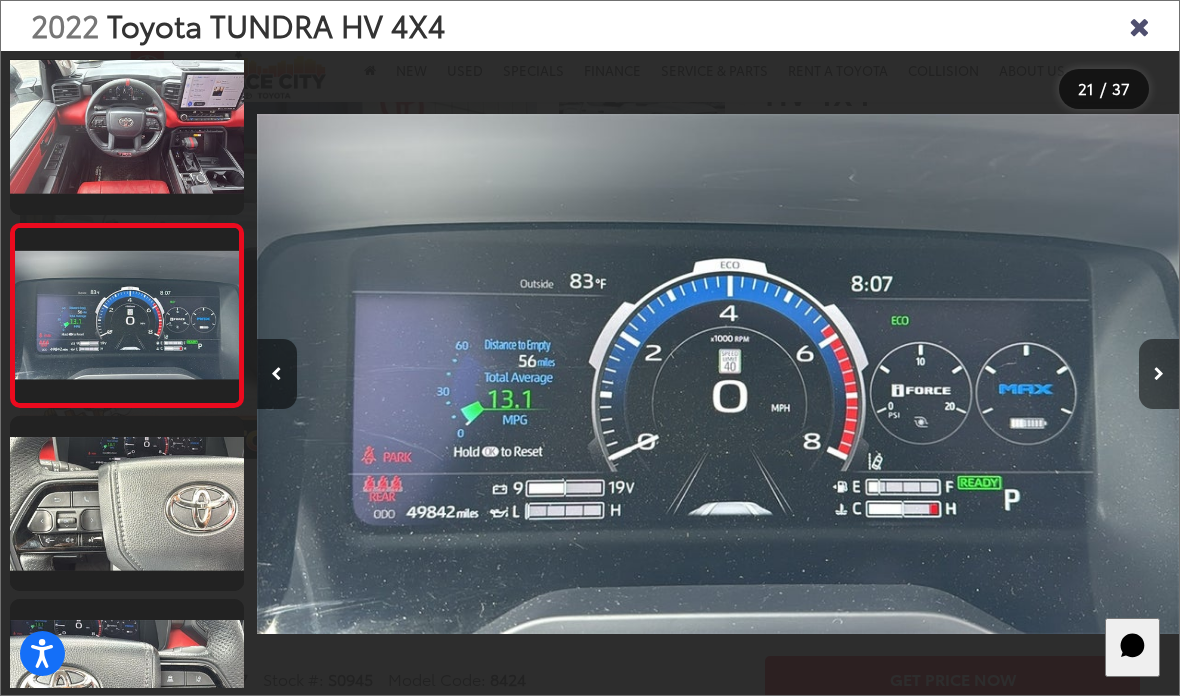 click at bounding box center (1159, 374) 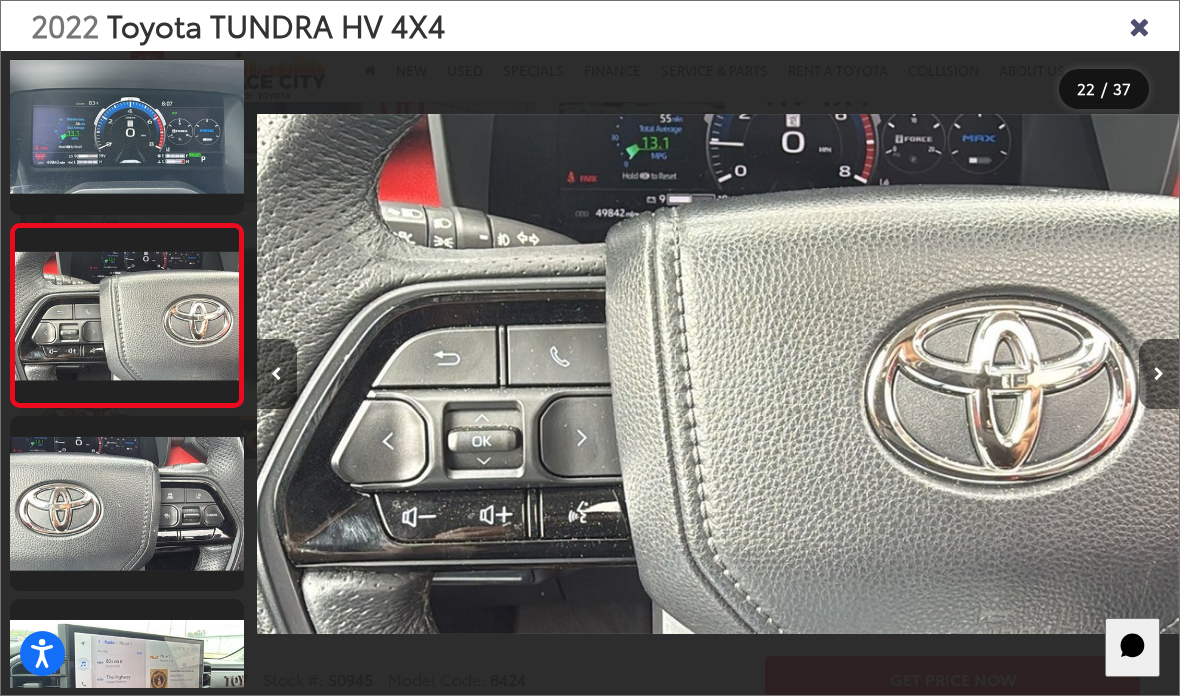 click at bounding box center [1159, 374] 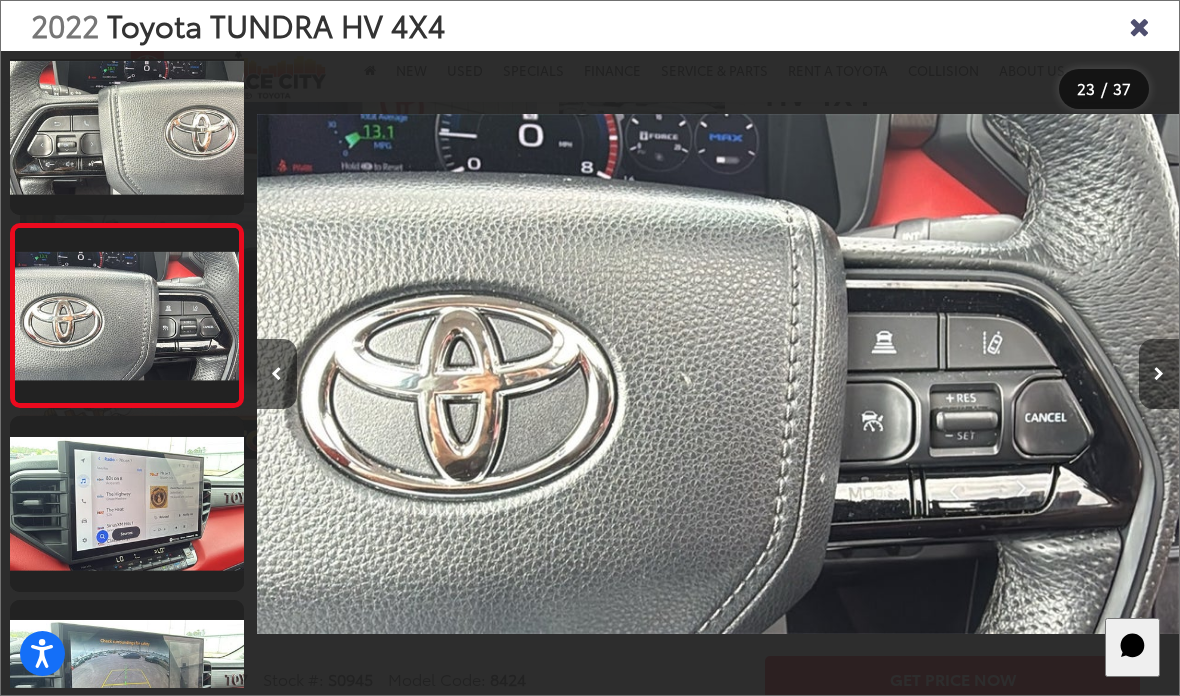 click at bounding box center (1159, 374) 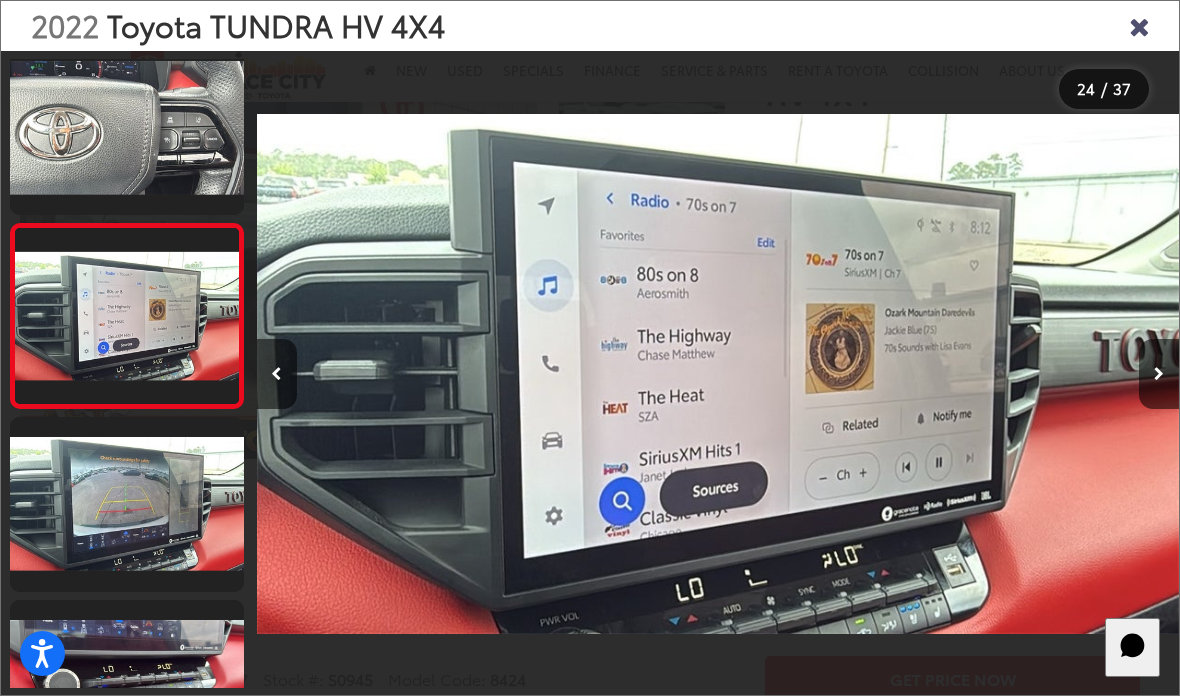 click at bounding box center [1139, 25] 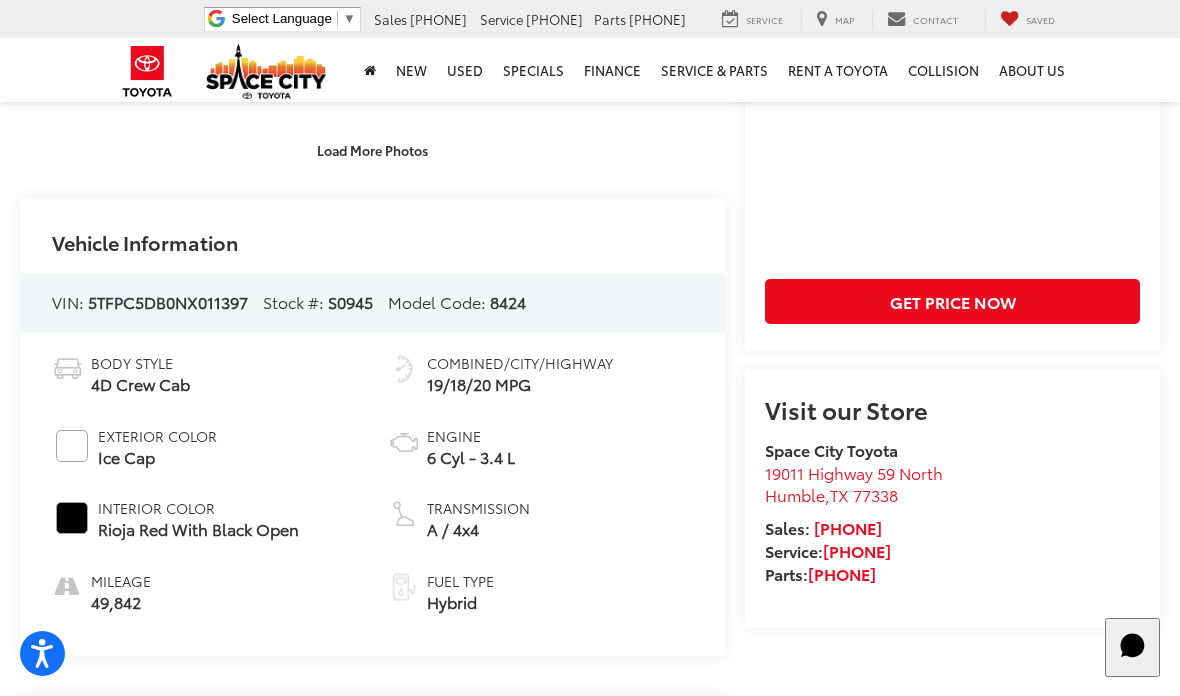 scroll, scrollTop: 492, scrollLeft: 0, axis: vertical 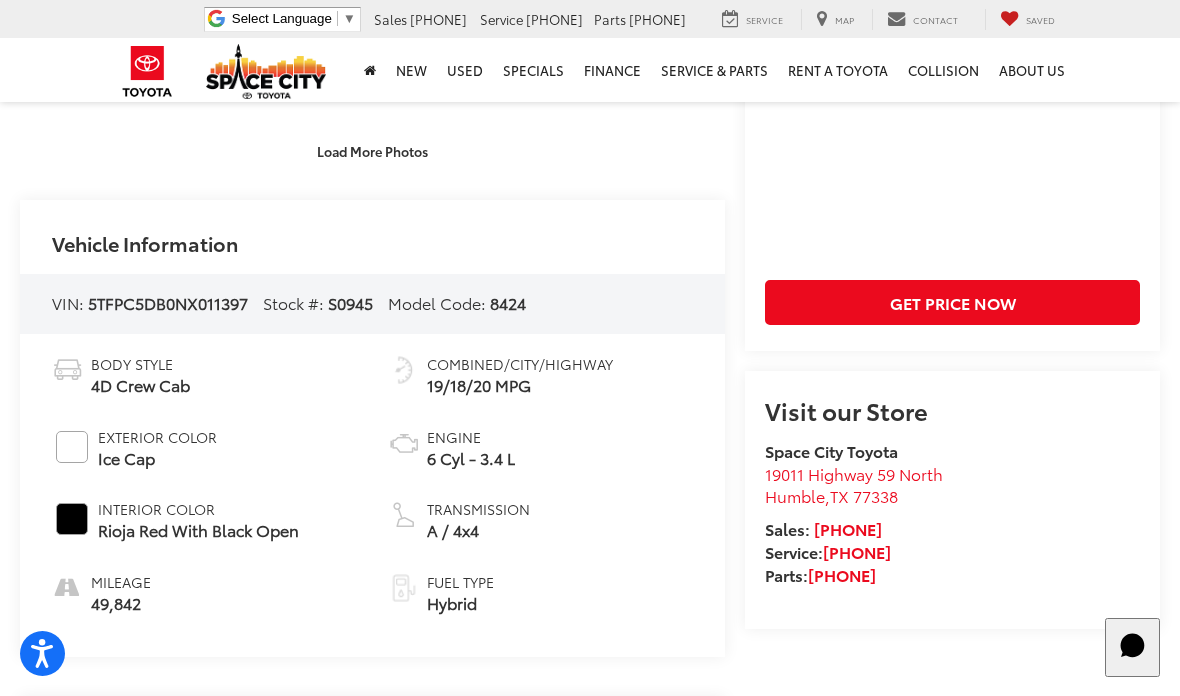 click on "Engine
6 Cyl - 3.4 L" at bounding box center (540, 448) 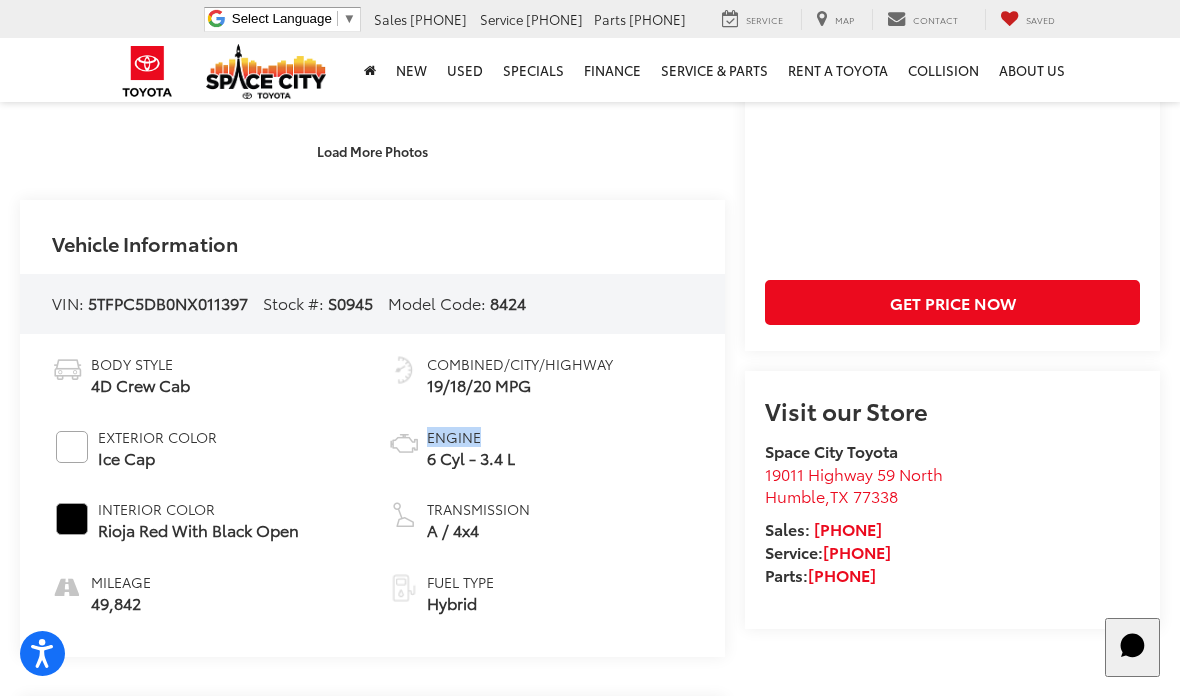 click on "Transmission
A / 4x4" at bounding box center [540, 520] 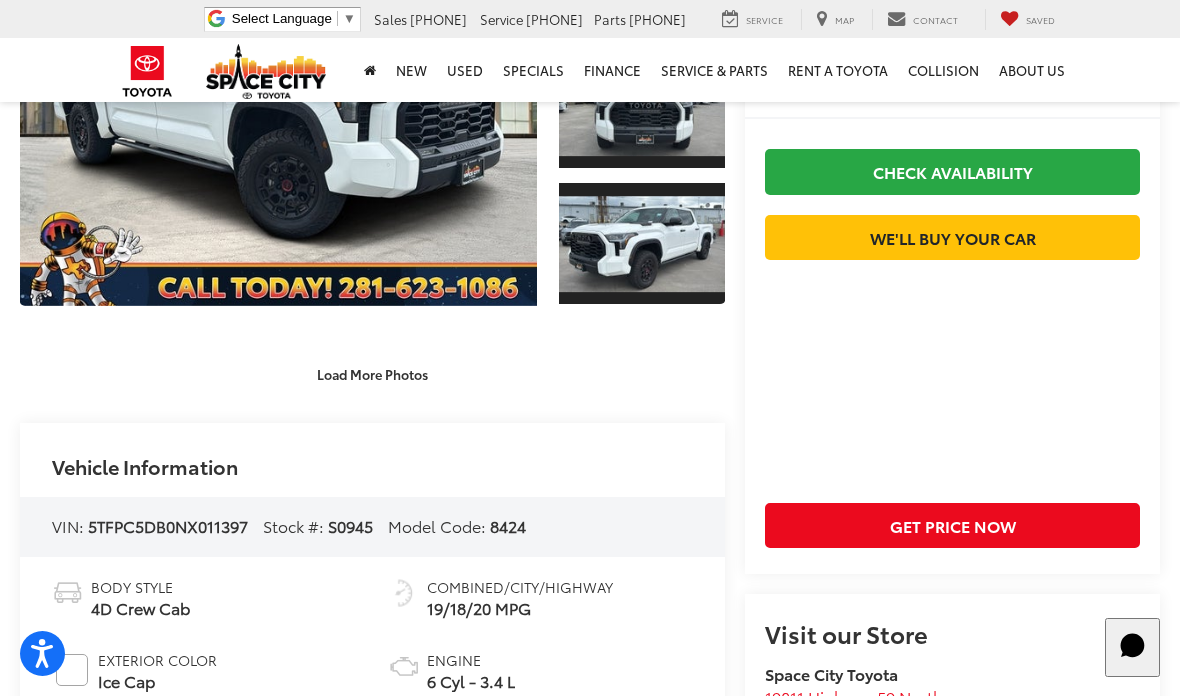 scroll, scrollTop: 0, scrollLeft: 0, axis: both 